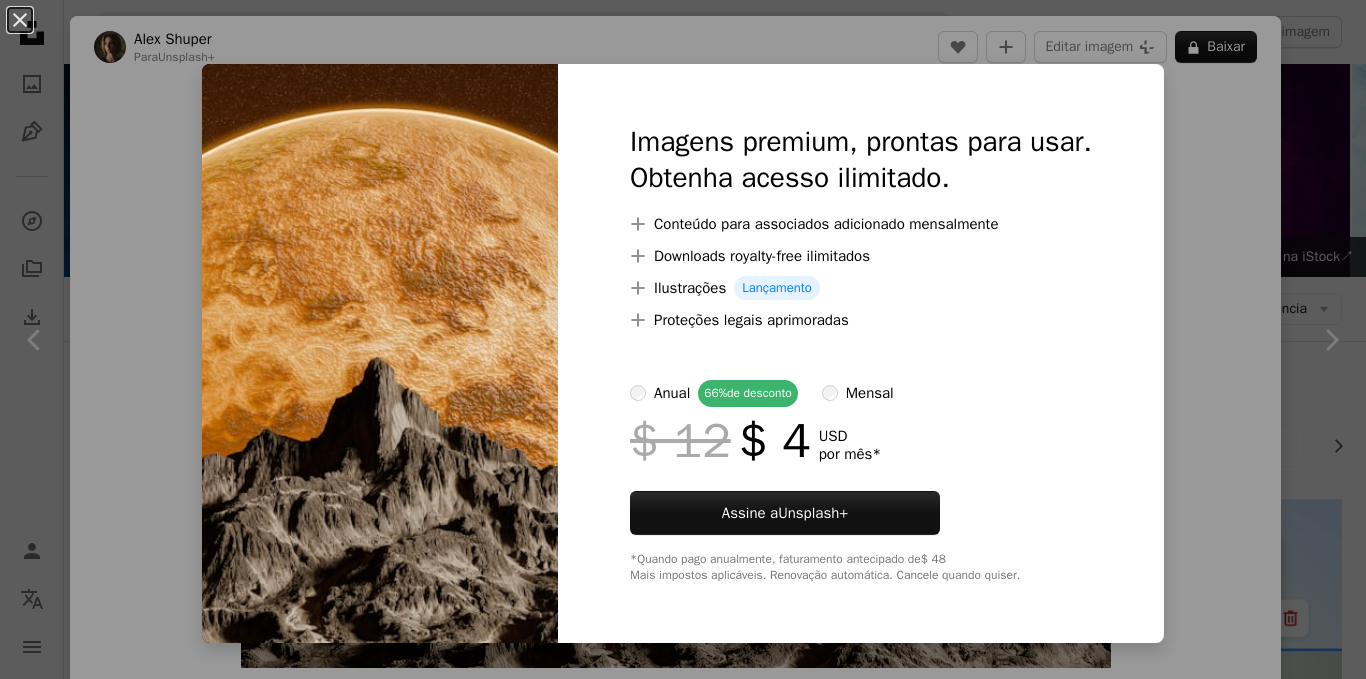 scroll, scrollTop: 3326, scrollLeft: 0, axis: vertical 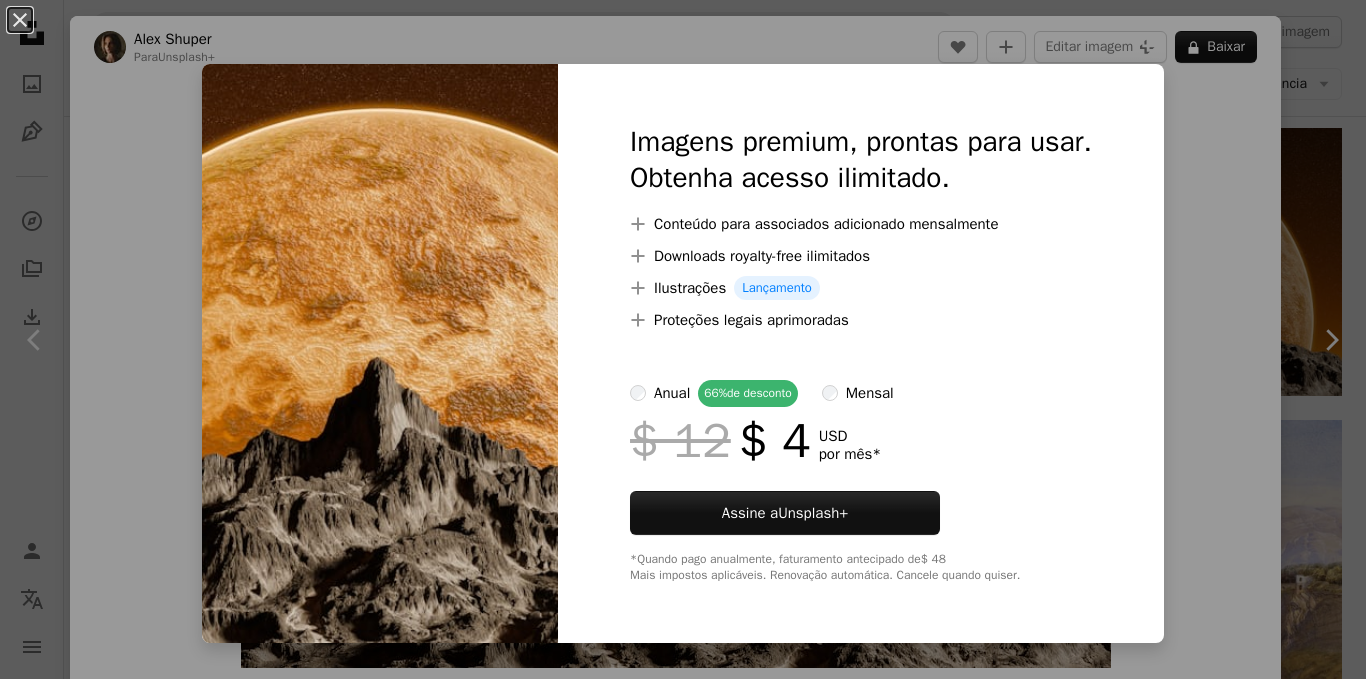 click on "An X shape Imagens premium, prontas para usar. Obtenha acesso ilimitado. A plus sign Conteúdo para associados adicionado mensalmente A plus sign Downloads royalty-free ilimitados A plus sign Ilustrações  Lançamento A plus sign Proteções legais aprimoradas anual 66%  de desconto mensal $ 12   $ 4 USD por mês * Assine a  Unsplash+ *Quando pago anualmente, faturamento antecipado de  $ 48 Mais impostos aplicáveis. Renovação automática. Cancele quando quiser." at bounding box center (683, 339) 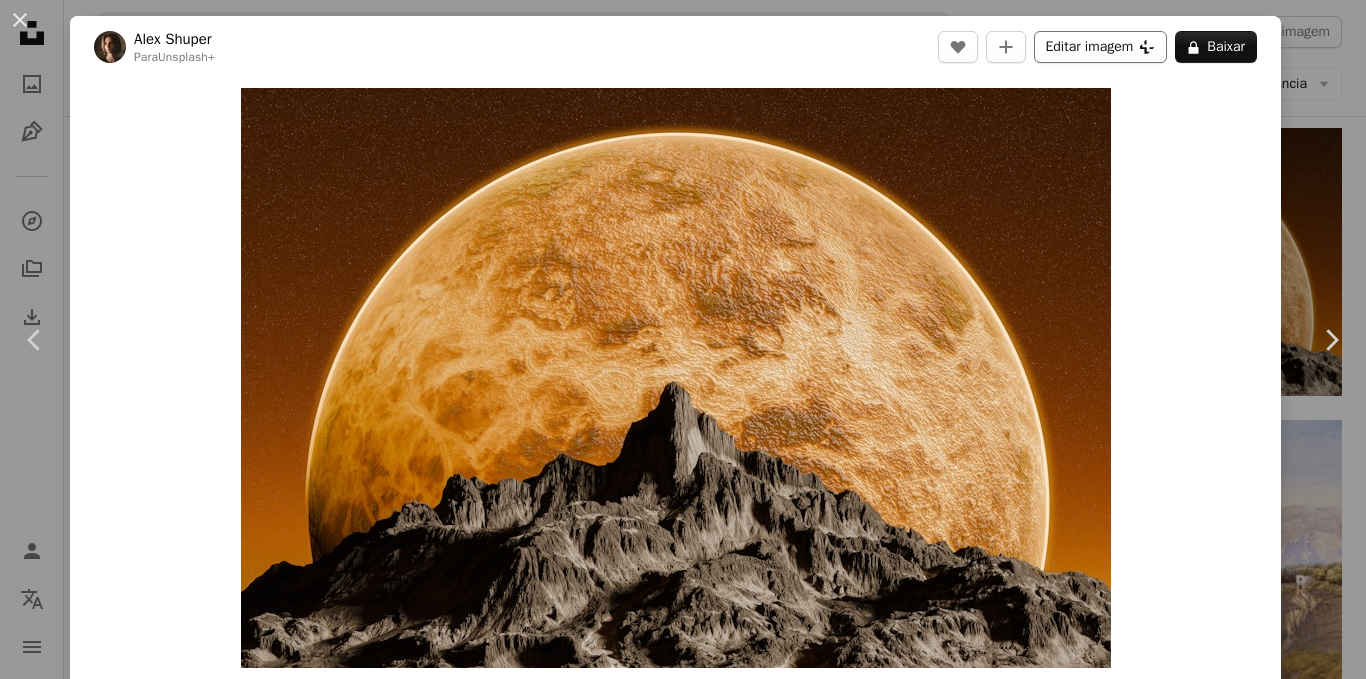 drag, startPoint x: 907, startPoint y: 206, endPoint x: 1081, endPoint y: 40, distance: 240.48285 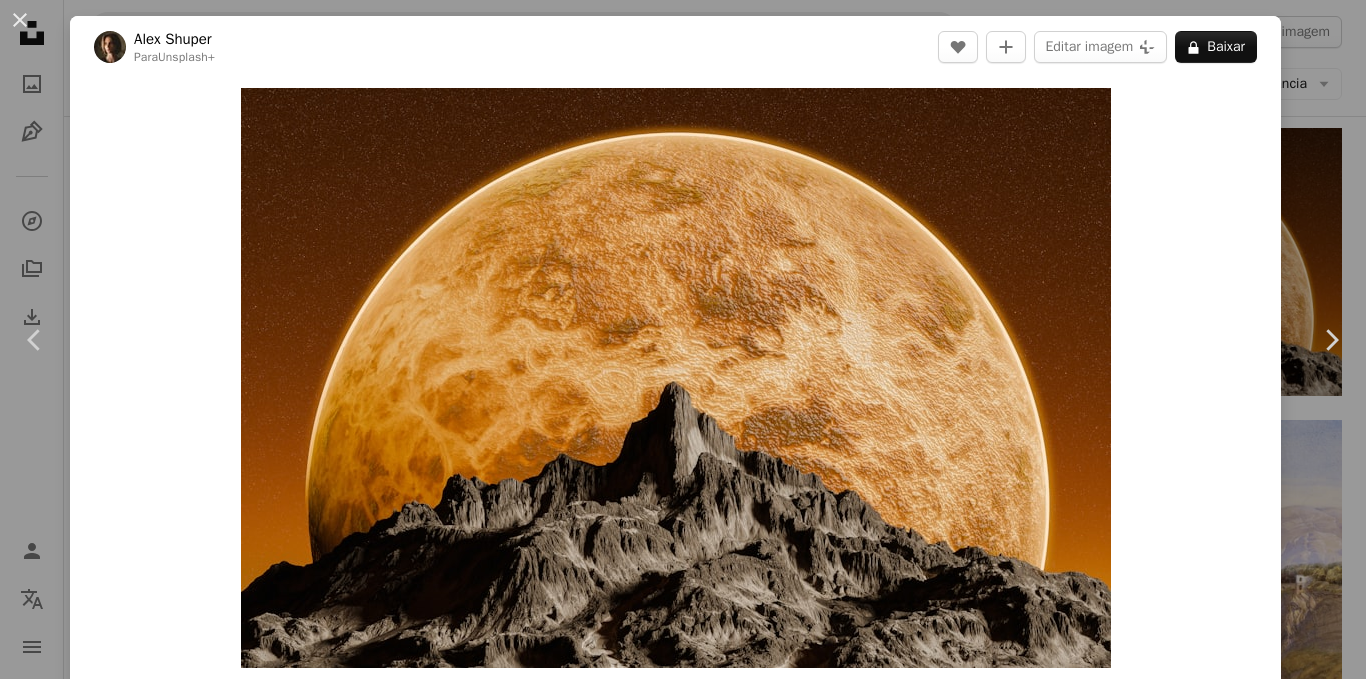 click on "An X shape Imagens premium, prontas para usar. Obtenha acesso ilimitado. A plus sign Conteúdo para associados adicionado mensalmente A plus sign Downloads royalty-free ilimitados A plus sign Ilustrações  Lançamento A plus sign Proteções legais aprimoradas anual 66%  de desconto mensal $ 12   $ 4 USD por mês * Assine a  Unsplash+ *Quando pago anualmente, faturamento antecipado de  $ 48 Mais impostos aplicáveis. Renovação automática. Cancele quando quiser." at bounding box center [683, 3773] 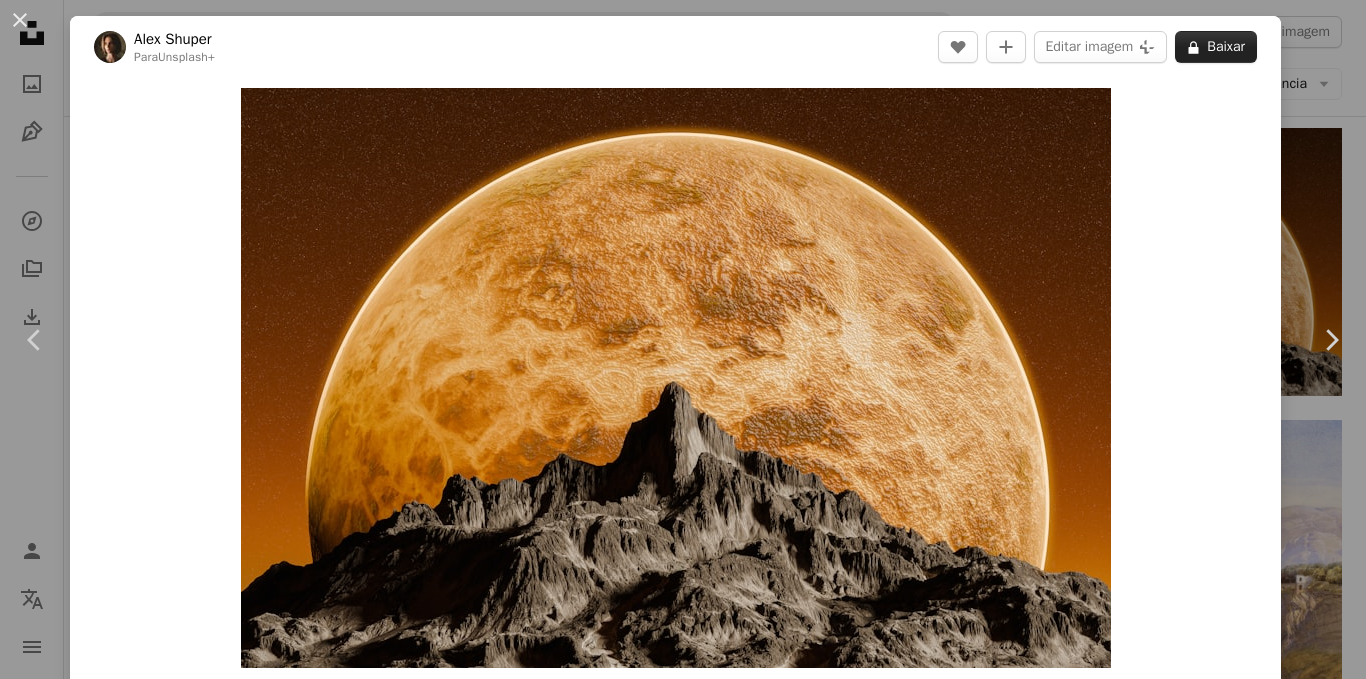 click on "A lock   Baixar" at bounding box center (1216, 47) 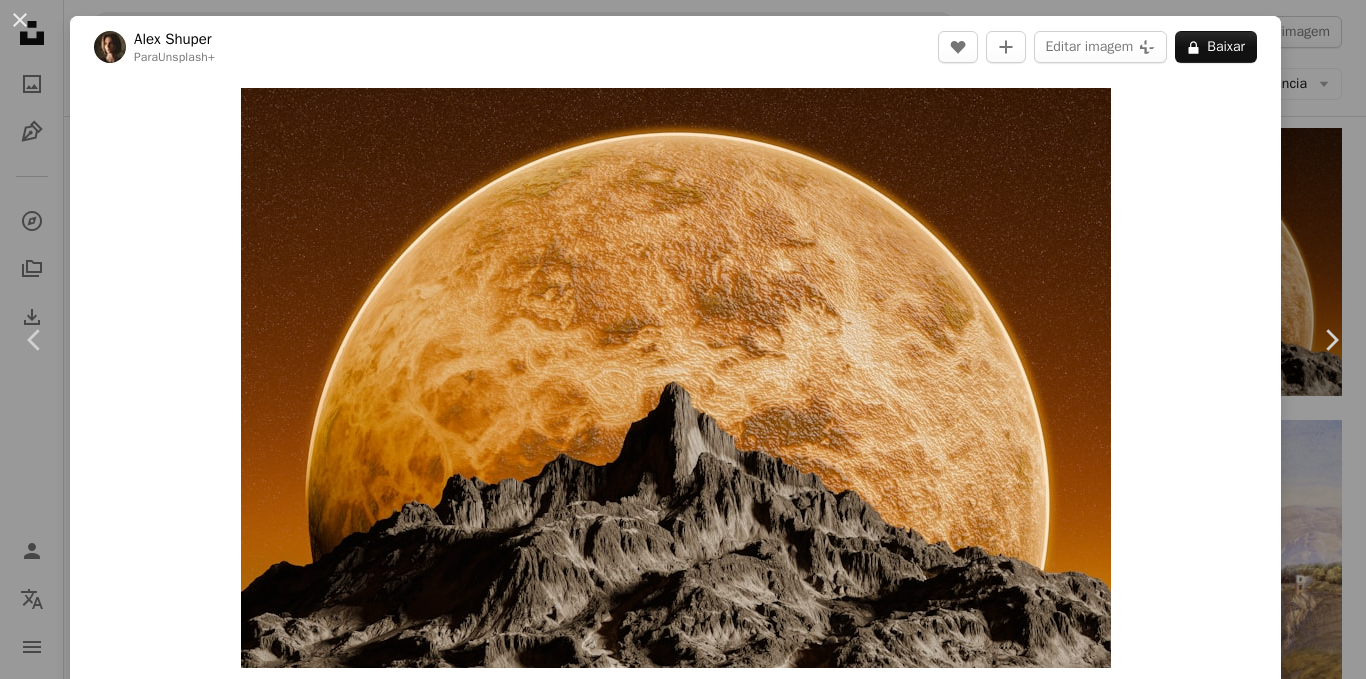 click on "An X shape Imagens premium, prontas para usar. Obtenha acesso ilimitado. A plus sign Conteúdo para associados adicionado mensalmente A plus sign Downloads royalty-free ilimitados A plus sign Ilustrações  Lançamento A plus sign Proteções legais aprimoradas anual 66%  de desconto mensal $ 12   $ 4 USD por mês * Assine a  Unsplash+ *Quando pago anualmente, faturamento antecipado de  $ 48 Mais impostos aplicáveis. Renovação automática. Cancele quando quiser." at bounding box center [683, 3773] 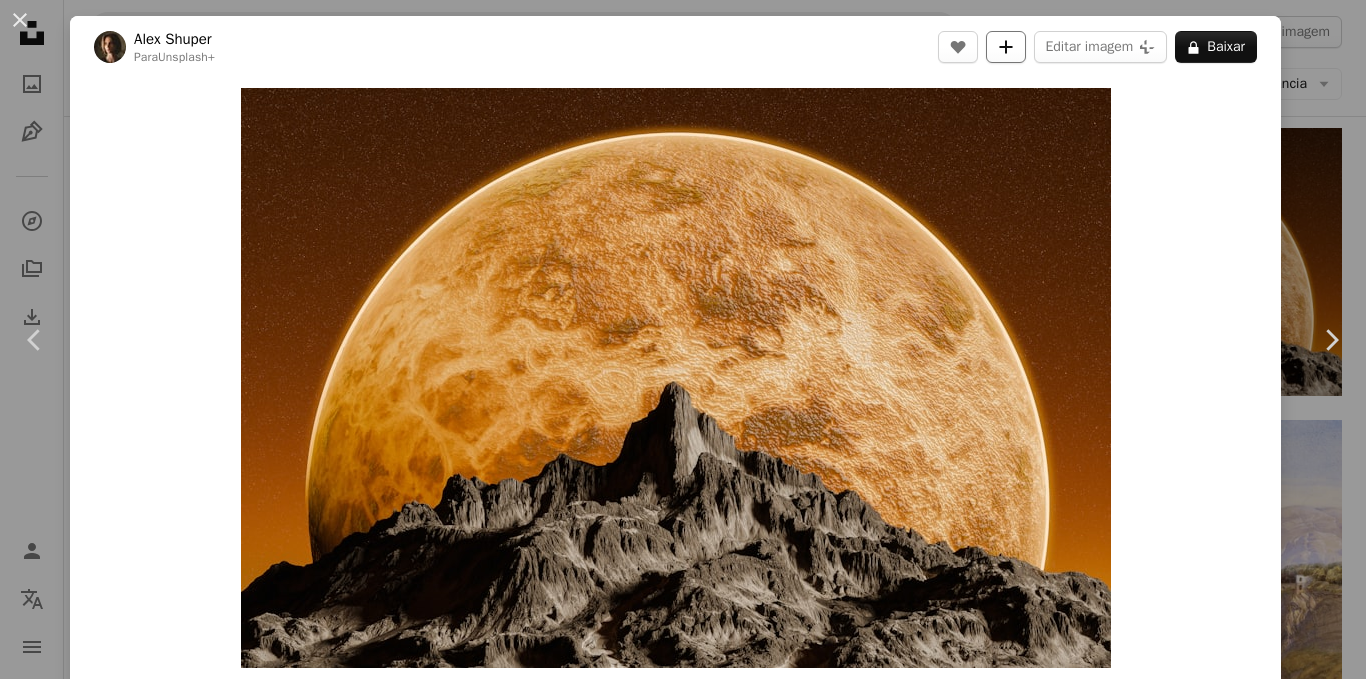 click on "A plus sign" at bounding box center [1006, 47] 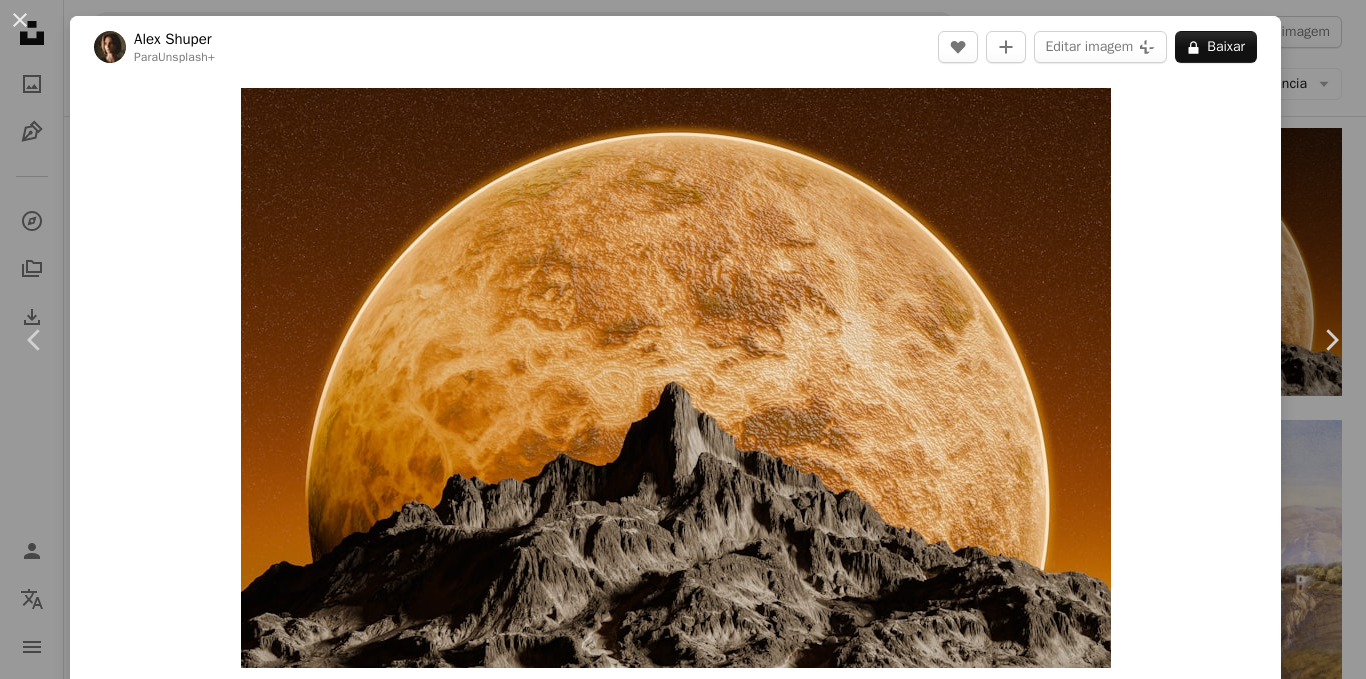 click on "An X shape Cadastre-se na Unsplash Já tem uma conta?  Entrar Nome Sobrenome E-mail Nome de usuário  (somente letras, números e sublinhados) Senha  (mín. 8 caracteres) Cadastrar-se Ao se cadastrar, você concorda com os  Termos  e a  Política de privacidade ." at bounding box center [683, 3773] 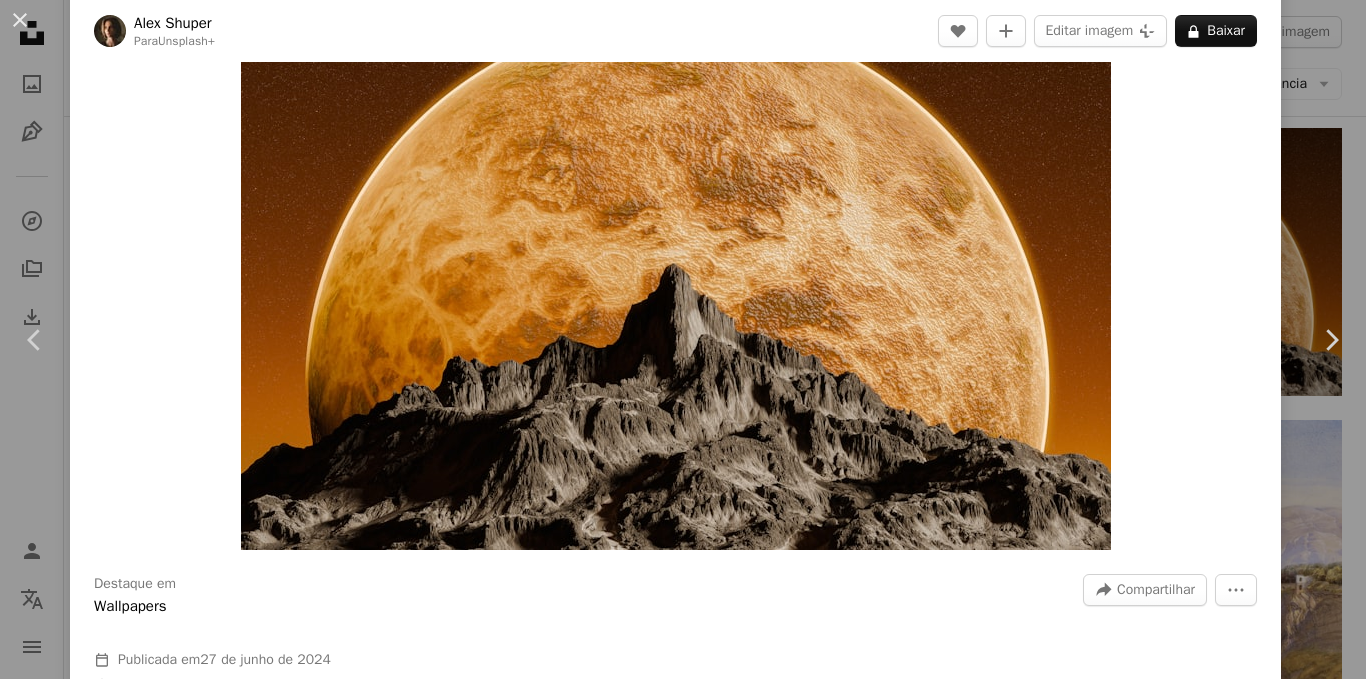 scroll, scrollTop: 300, scrollLeft: 0, axis: vertical 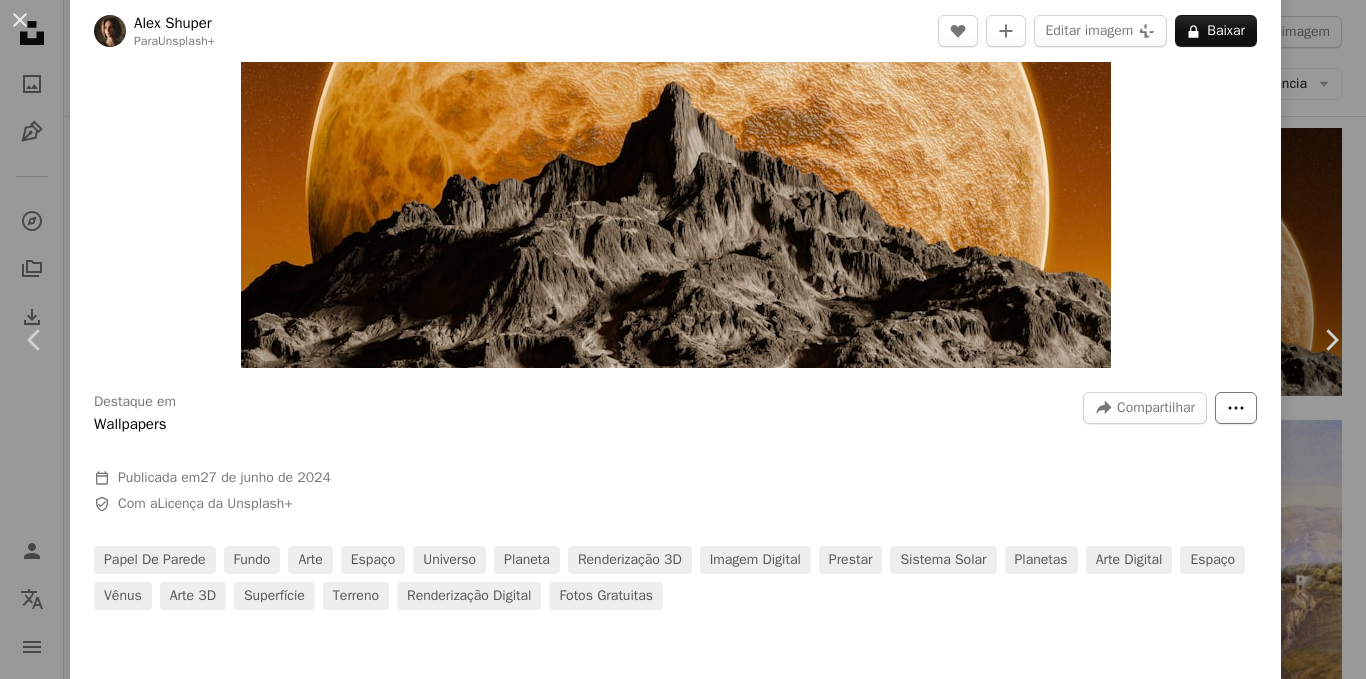 click on "More Actions" at bounding box center (1236, 408) 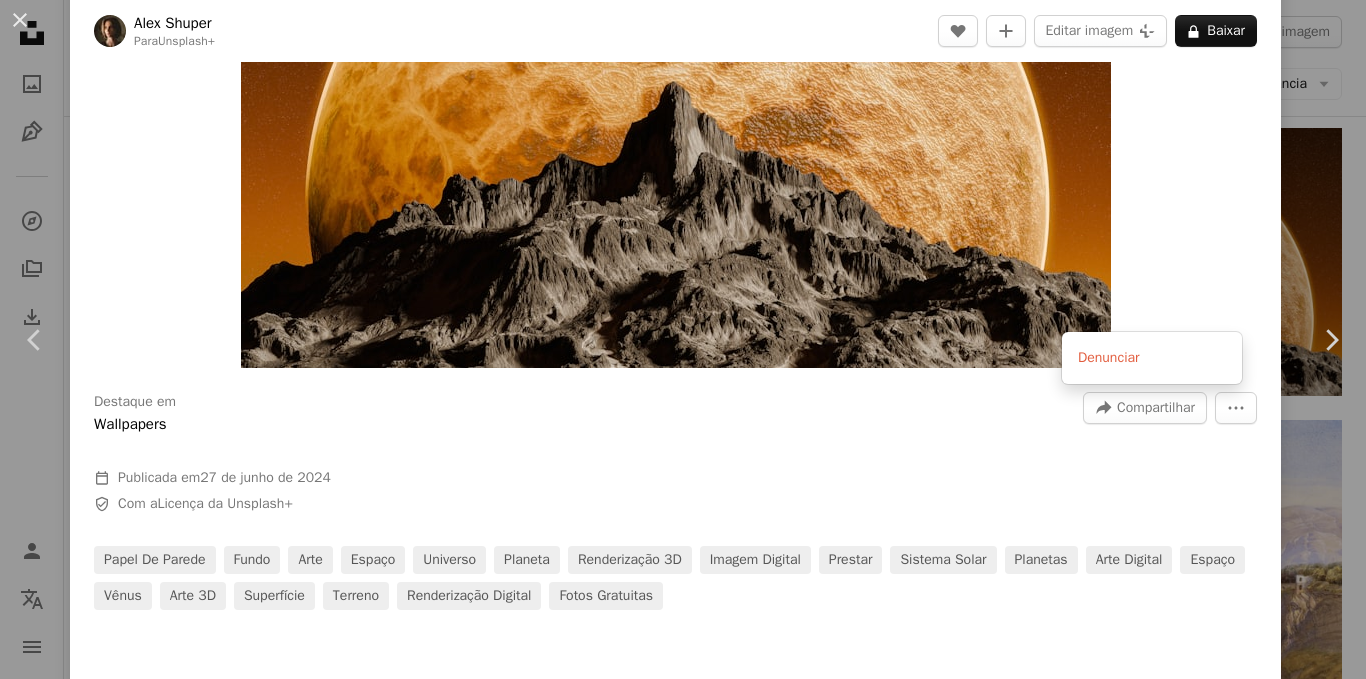 click on "An X shape Chevron left Chevron right [NAME] Para  Unsplash+ A heart A plus sign Editar imagem   Plus sign for Unsplash+ A lock   Baixar Zoom in Destaque em Wallpapers A forward-right arrow Compartilhar More Actions Calendar outlined Publicada em  [DATE] Safety Com a  Licença da Unsplash+ papel de parede fundo arte espaço universo planeta Renderização 3D imagem digital prestar sistema solar Planetas Arte digital espaço Vênus Arte 3D Superfície terreno renderização digital Fotos gratuitas Desta série Plus sign for Unsplash+ Plus sign for Unsplash+ Imagens relacionadas Plus sign for Unsplash+ A heart A plus sign [NAME] Para  Unsplash+ A lock   Baixar Plus sign for Unsplash+ A heart A plus sign Planet Volumes Para  Unsplash+ A lock   Baixar Plus sign for Unsplash+ A heart A plus sign A. C. Para  Unsplash+ A lock   Baixar Plus sign for Unsplash+ A heart A plus sign A Chosen Soul Para  Unsplash+ A lock   Baixar Plus sign for Unsplash+ A heart A plus sign [NAME] Para  Unsplash+" at bounding box center [683, 339] 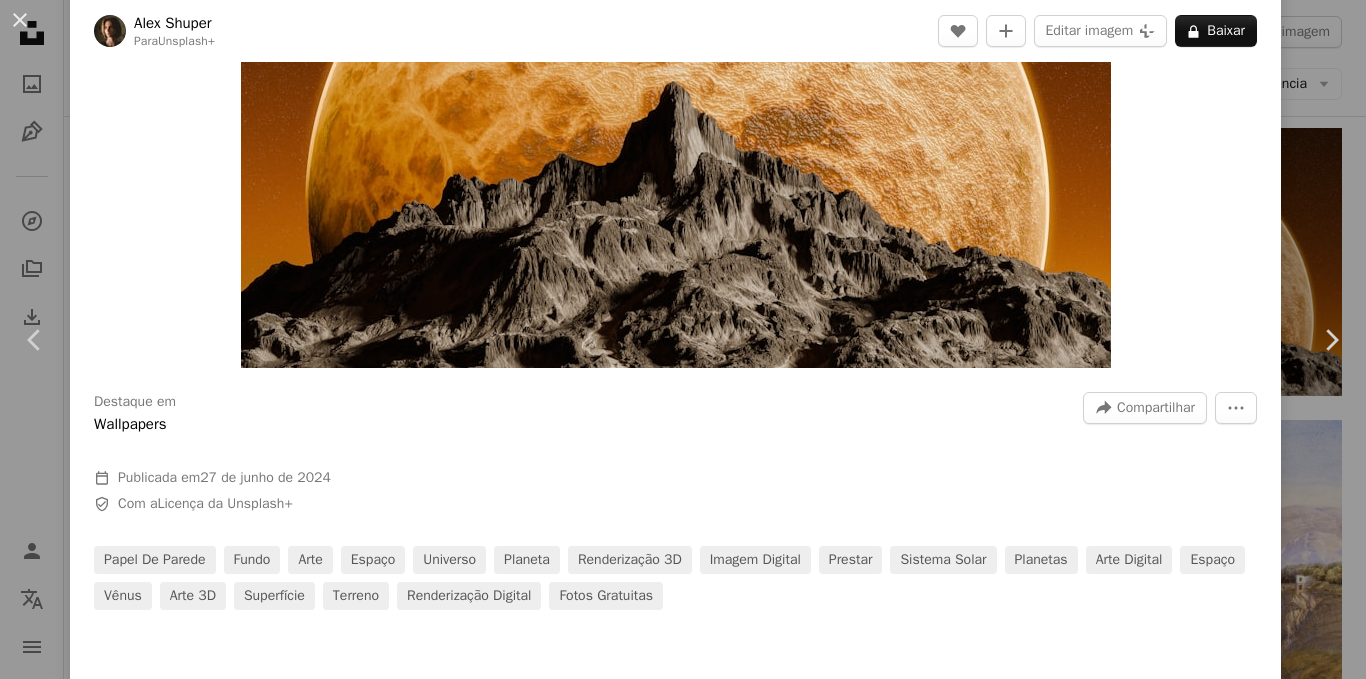 click at bounding box center (676, 78) 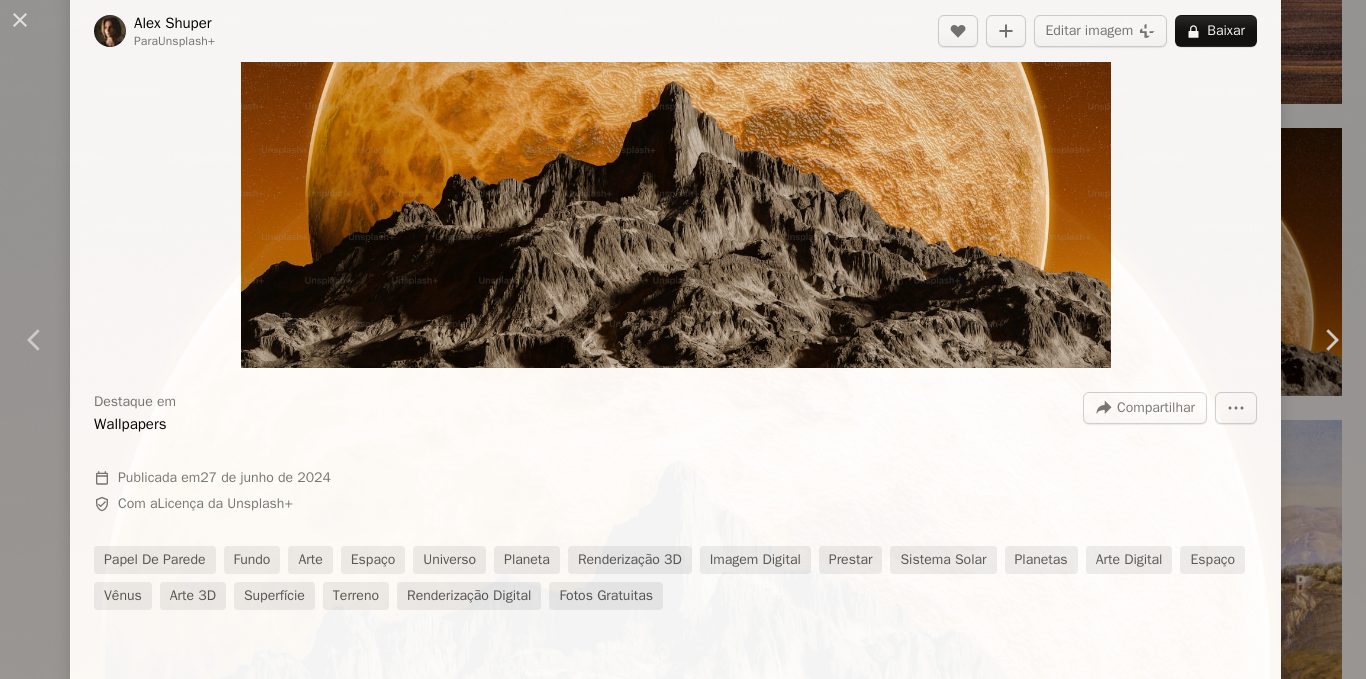 scroll, scrollTop: 107, scrollLeft: 0, axis: vertical 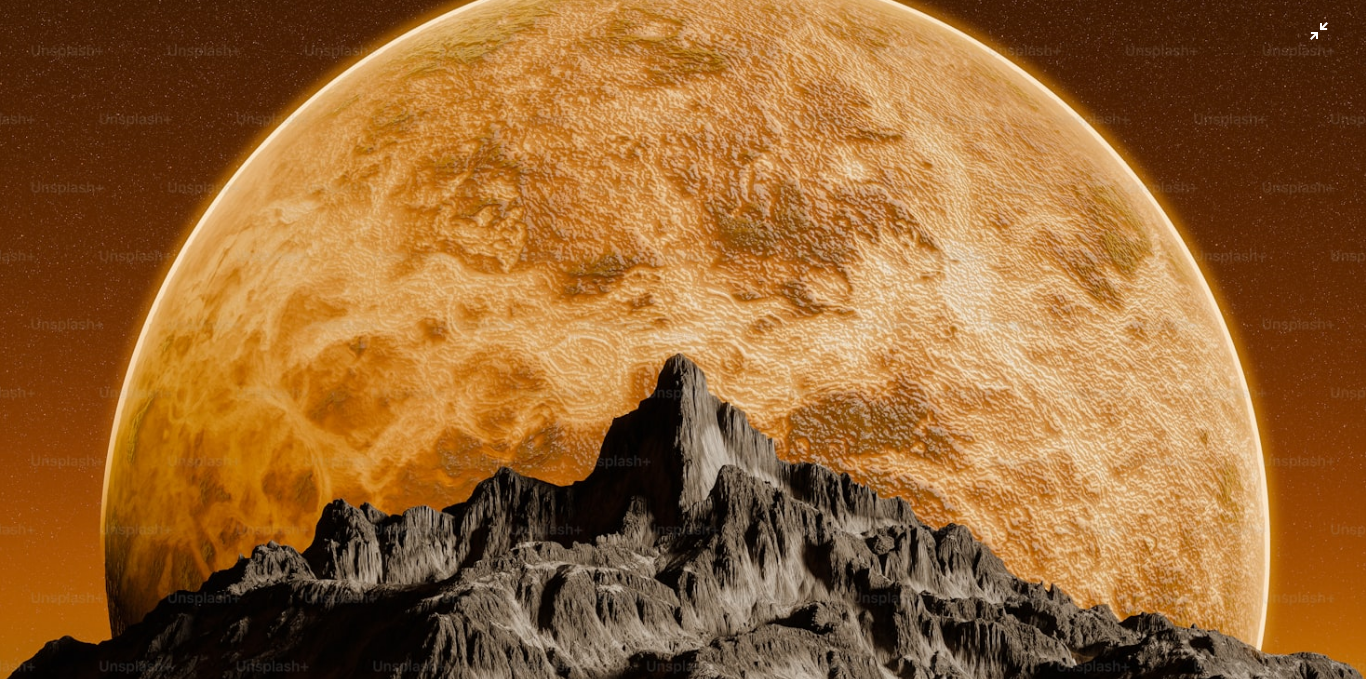 click at bounding box center (683, 348) 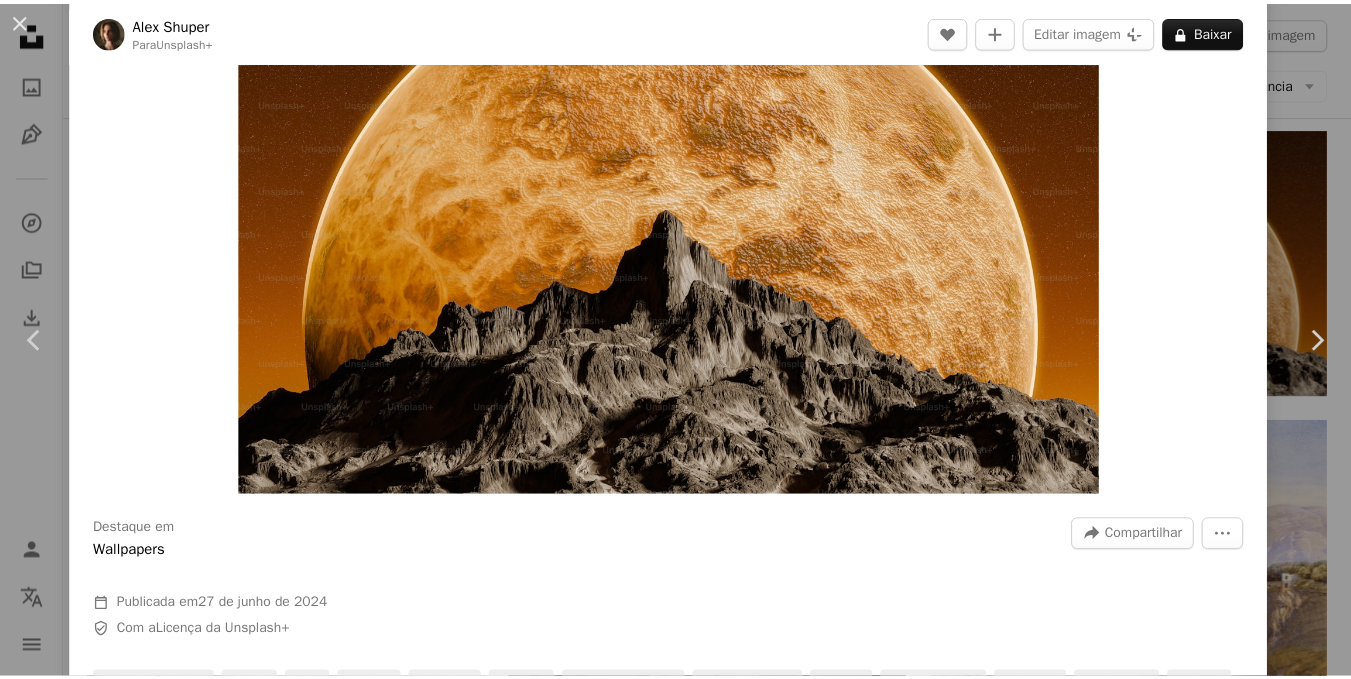scroll, scrollTop: 0, scrollLeft: 0, axis: both 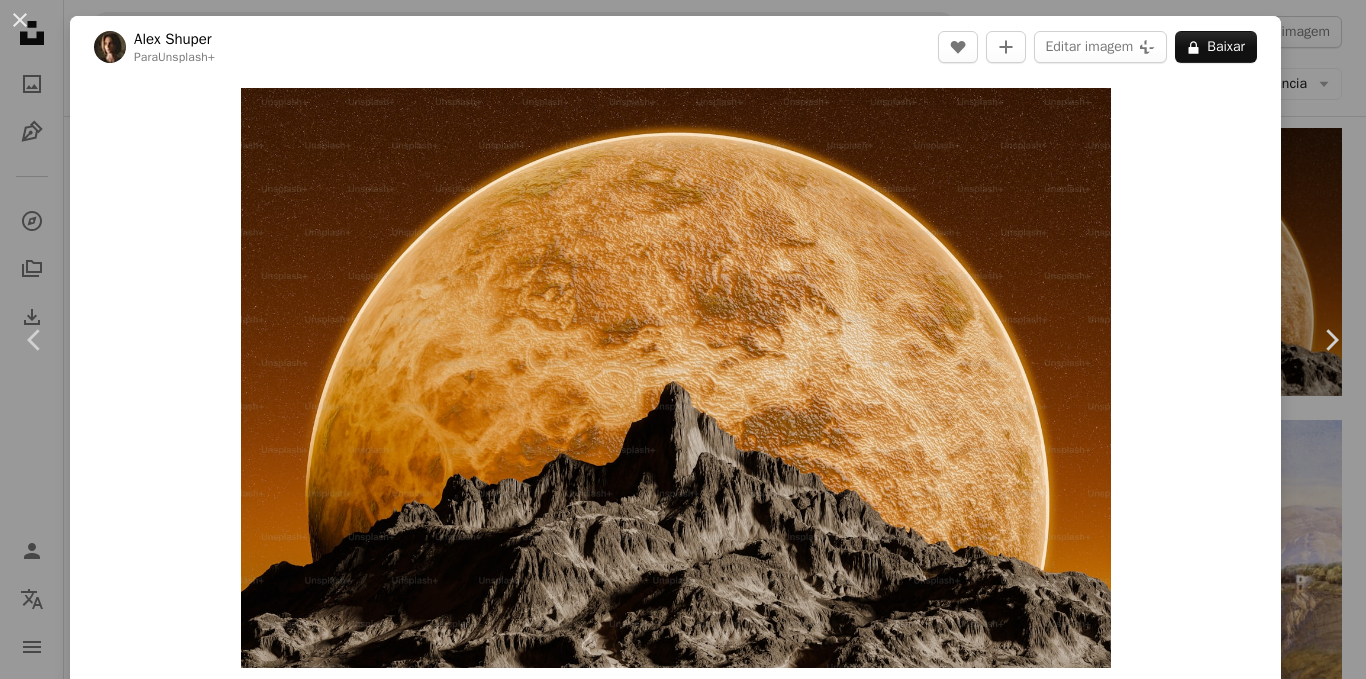 click on "An X shape Chevron left Chevron right [NAME] Para  Unsplash+ A heart A plus sign Editar imagem   Plus sign for Unsplash+ A lock   Baixar Zoom in Destaque em Wallpapers A forward-right arrow Compartilhar More Actions Calendar outlined Publicada em  [DATE] Safety Com a  Licença da Unsplash+ papel de parede fundo arte espaço universo planeta Renderização 3D imagem digital prestar sistema solar Planetas Arte digital espaço Vênus Arte 3D Superfície terreno renderização digital Fotos gratuitas Desta série Plus sign for Unsplash+ Plus sign for Unsplash+ Imagens relacionadas Plus sign for Unsplash+ A heart A plus sign [NAME] Para  Unsplash+ A lock   Baixar Plus sign for Unsplash+ A heart A plus sign Planet Volumes Para  Unsplash+ A lock   Baixar Plus sign for Unsplash+ A heart A plus sign A. C. Para  Unsplash+ A lock   Baixar Plus sign for Unsplash+ A heart A plus sign A Chosen Soul Para  Unsplash+ A lock   Baixar Plus sign for Unsplash+ A heart A plus sign [NAME] Para  Unsplash+" at bounding box center (683, 339) 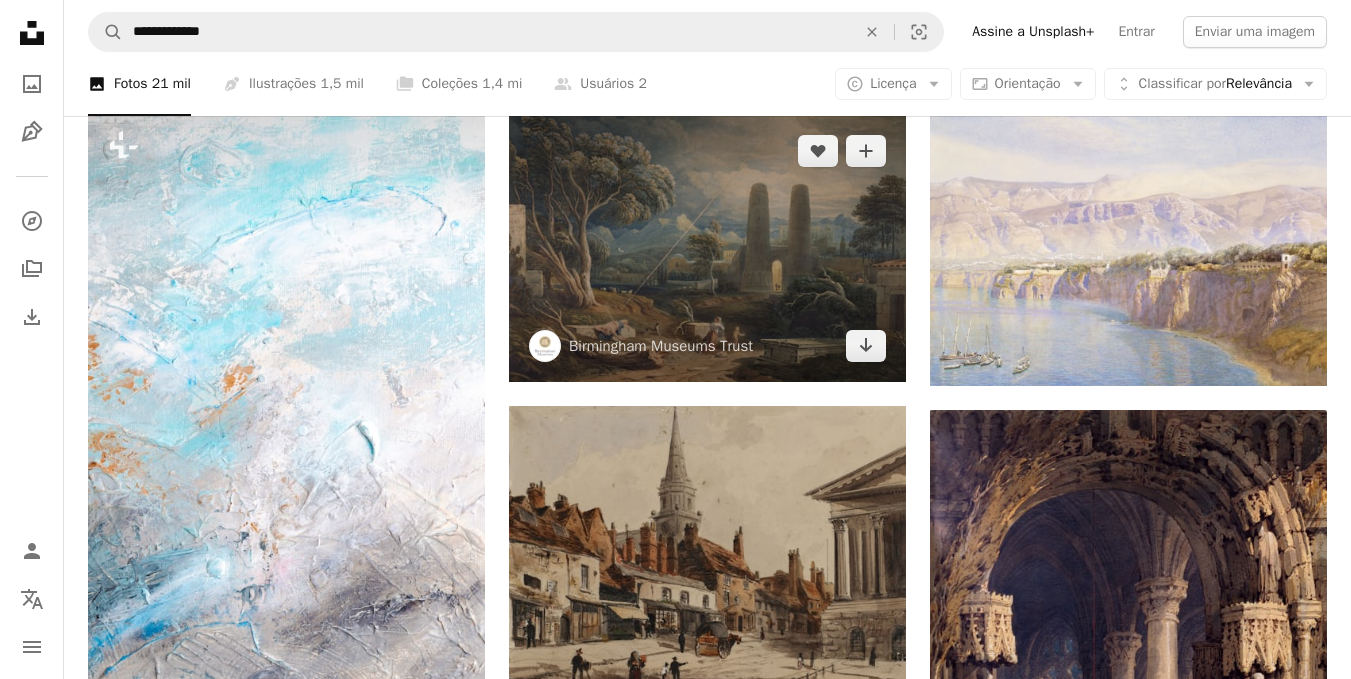 scroll, scrollTop: 3626, scrollLeft: 0, axis: vertical 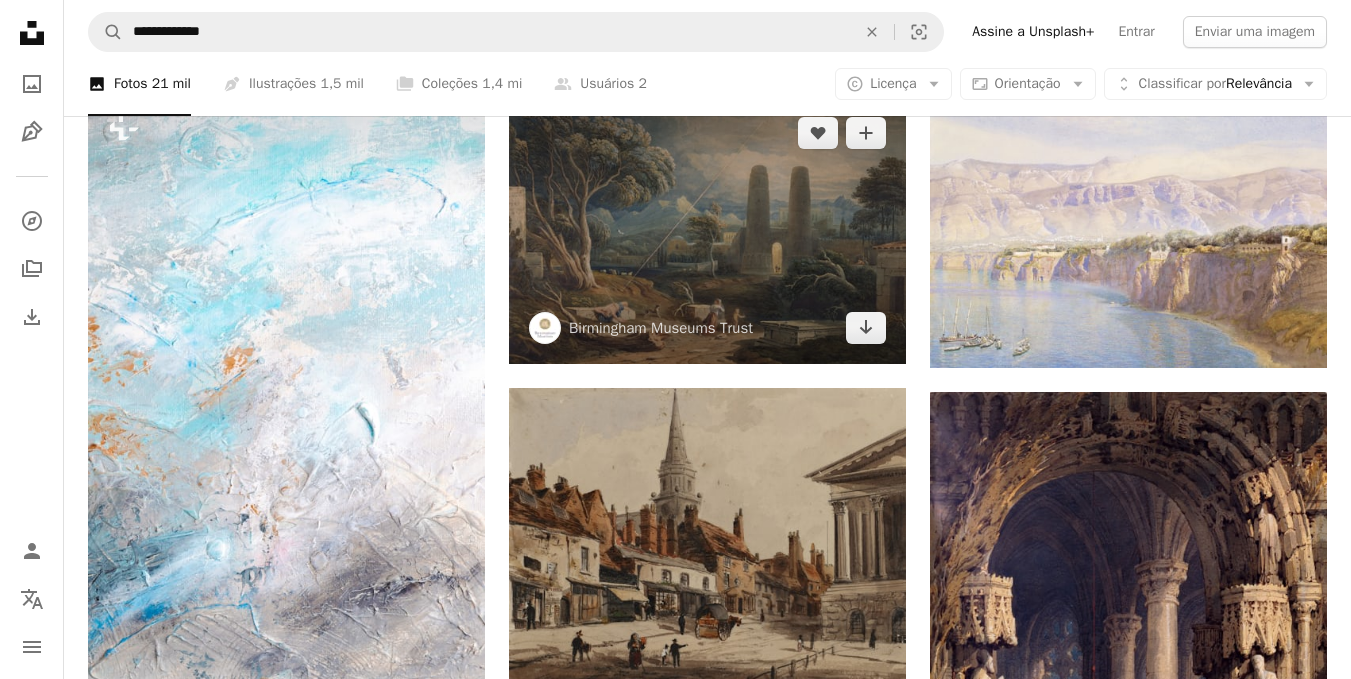 click at bounding box center (707, 230) 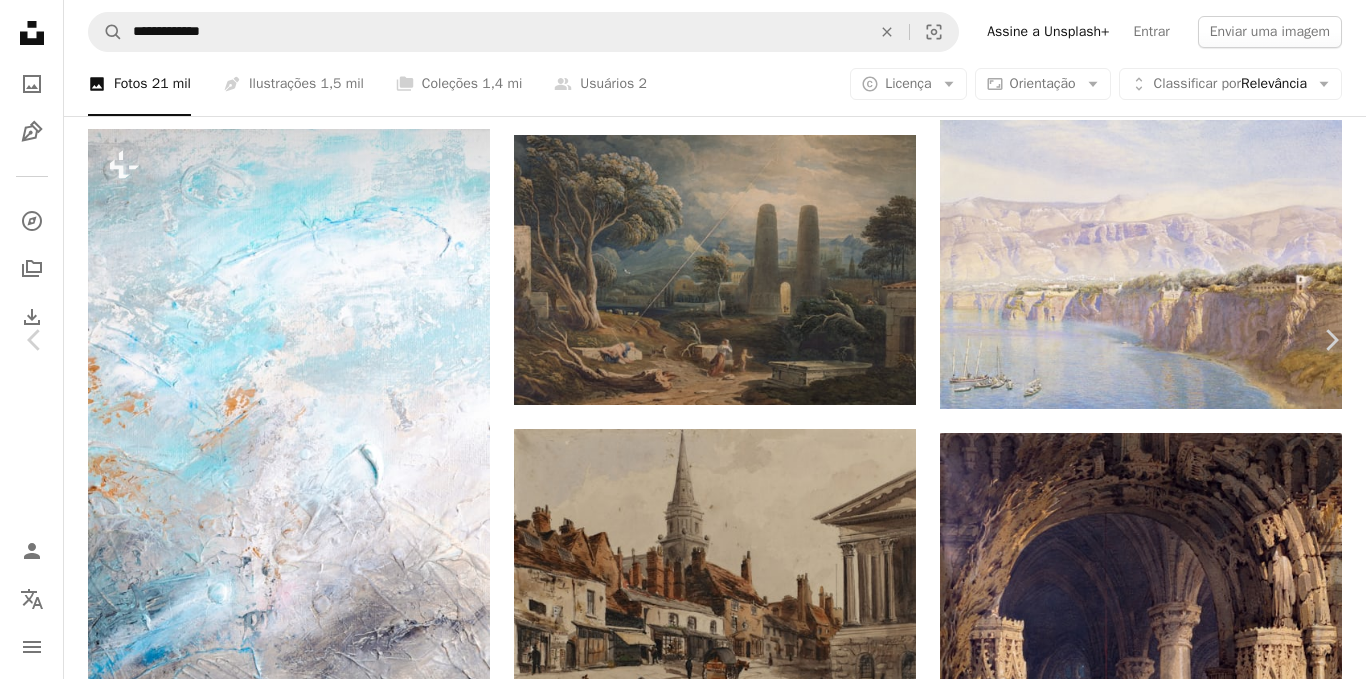 click on "Baixar gratuitamente" at bounding box center (1146, 3181) 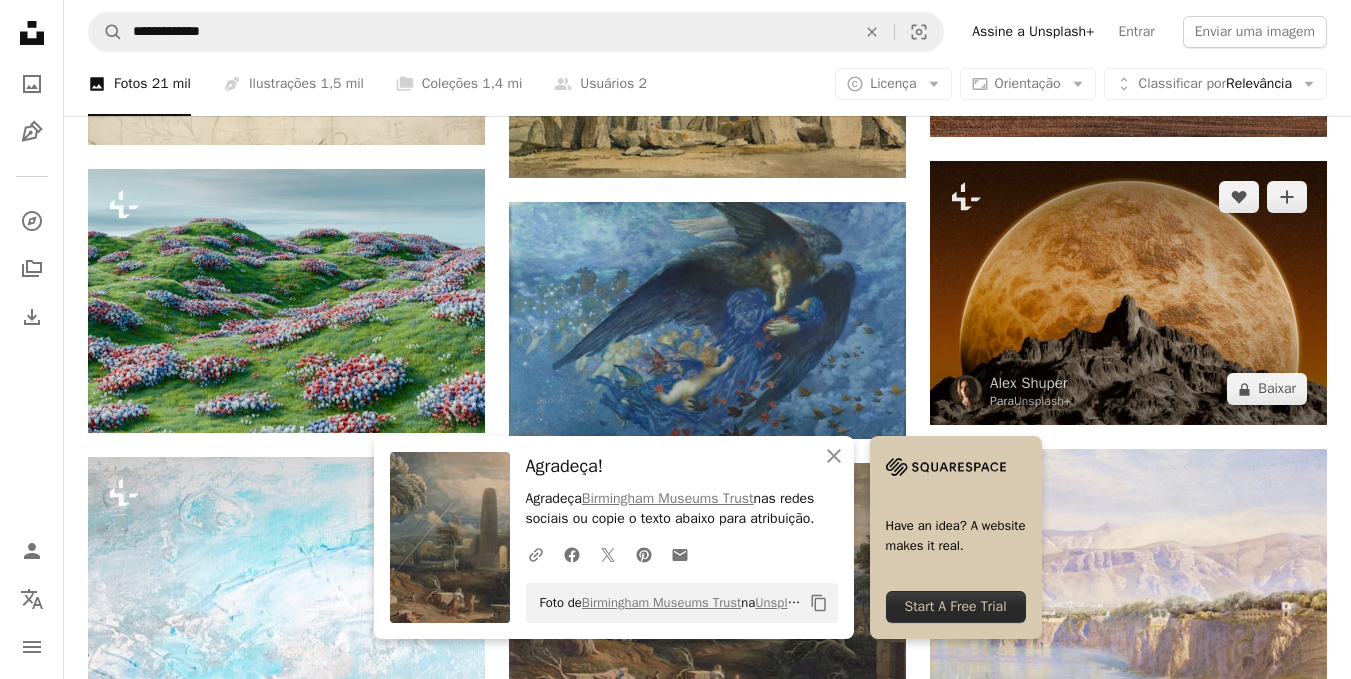 scroll, scrollTop: 3226, scrollLeft: 0, axis: vertical 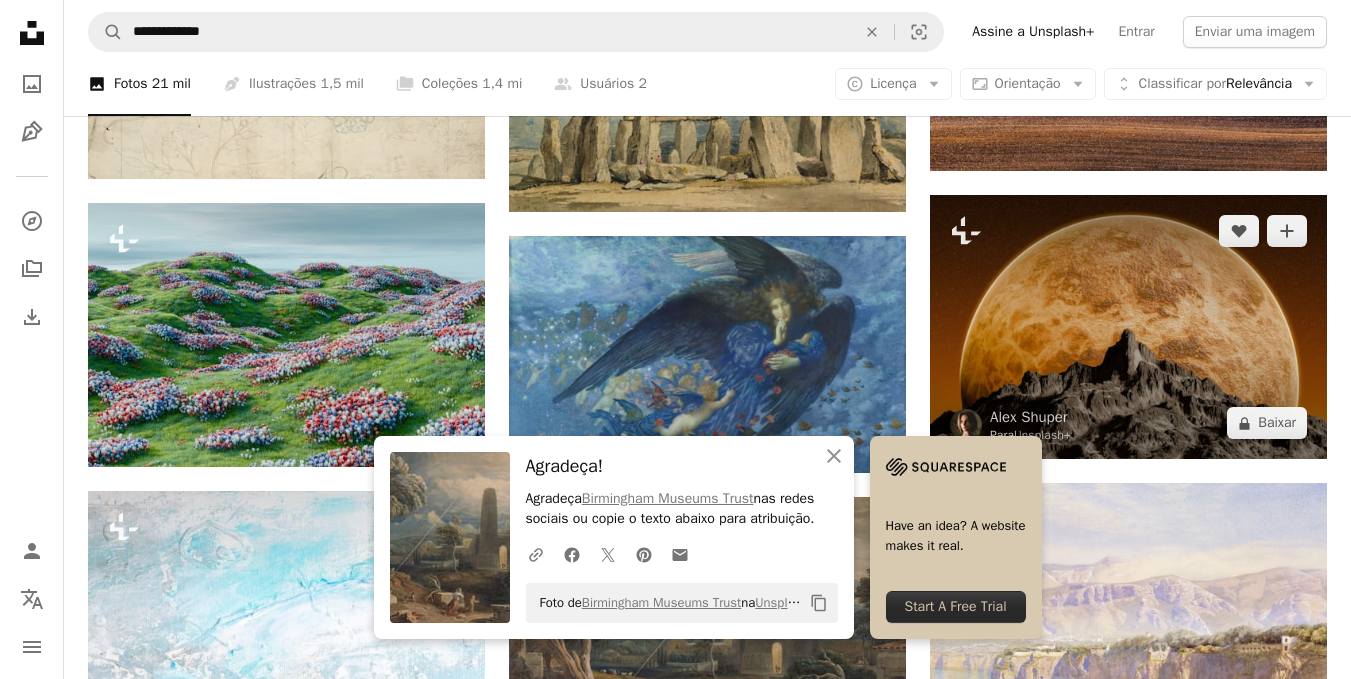 click at bounding box center (1128, 327) 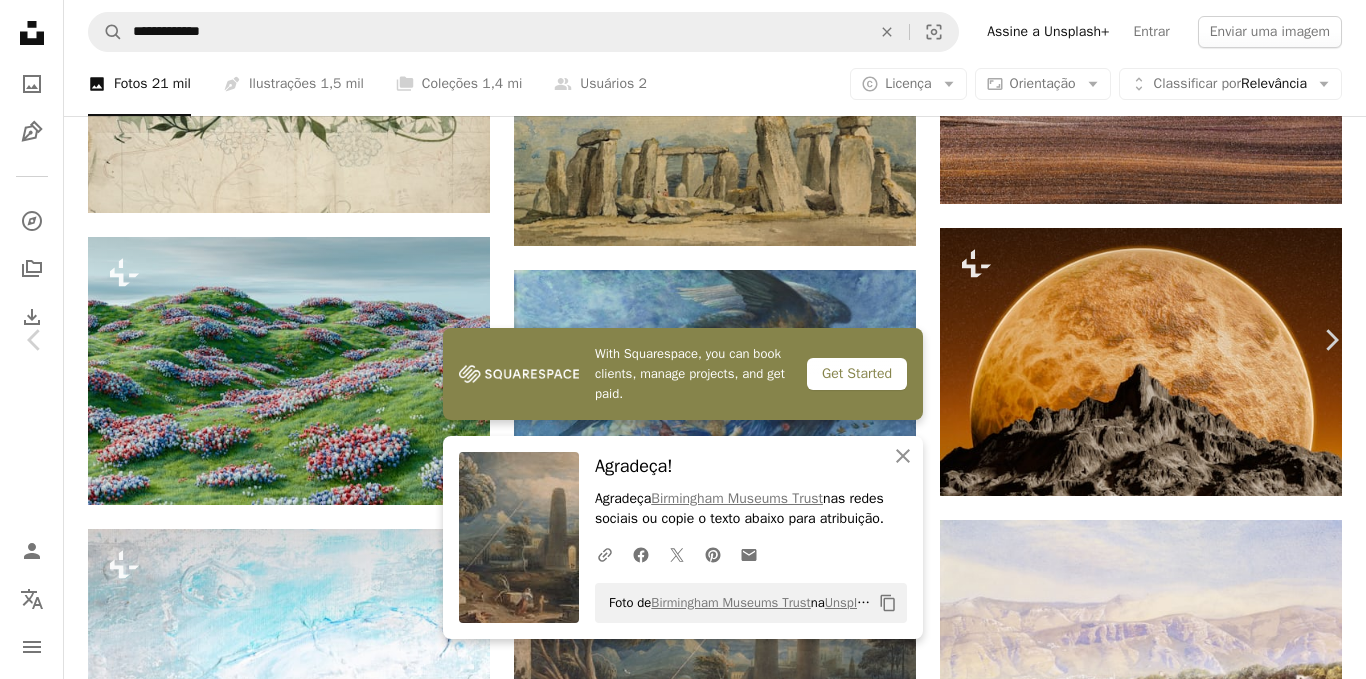 click on "An X shape Chevron left Chevron right With Squarespace, you can book clients, manage projects, and get paid. Get Started An X shape Fechar Agradeça! Agradeça  Birmingham Museums Trust  nas redes sociais ou copie o texto abaixo para atribuição. A URL sharing icon (chains) Facebook icon X (formerly Twitter) icon Pinterest icon An envelope Foto de  Birmingham Museums Trust  na  Unsplash
Copy content [NAME] Para  Unsplash+ A heart A plus sign Editar imagem   Plus sign for Unsplash+ A lock   Baixar Zoom in Destaque em Wallpapers A forward-right arrow Compartilhar More Actions Calendar outlined Publicada em  [DATE] Safety Com a  Licença da Unsplash+ papel de parede fundo arte espaço universo planeta Renderização 3D imagem digital prestar sistema solar Planetas Arte digital espaço Vênus Arte 3D Superfície terreno renderização digital Fotos gratuitas Desta série Plus sign for Unsplash+ Plus sign for Unsplash+ Imagens relacionadas Plus sign for Unsplash+ A heart A plus sign" at bounding box center [683, 3873] 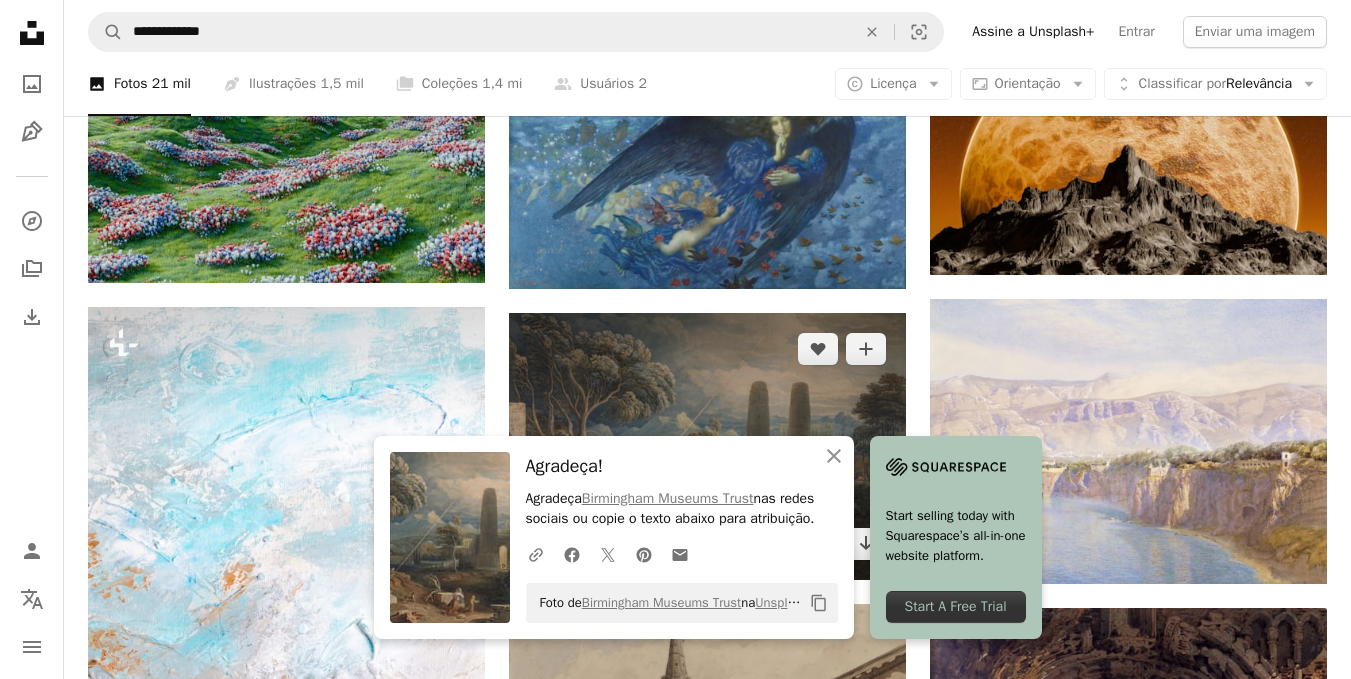 scroll, scrollTop: 3426, scrollLeft: 0, axis: vertical 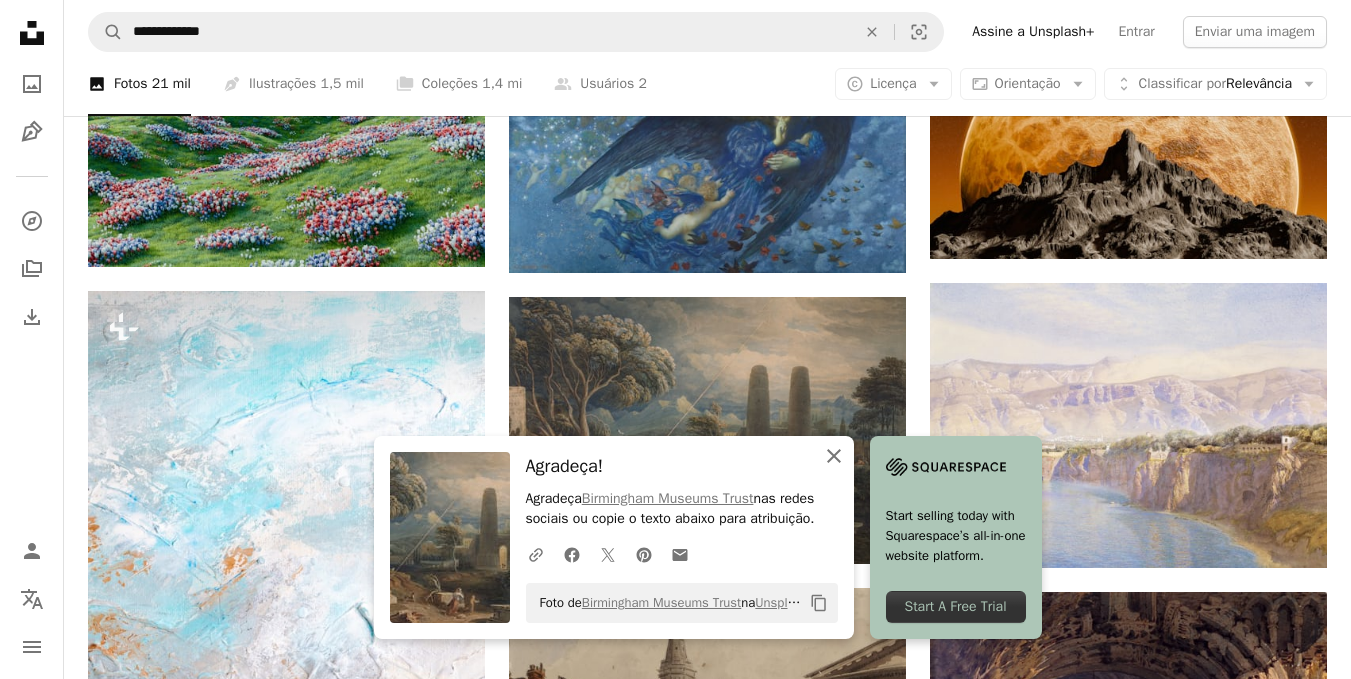 click on "An X shape" 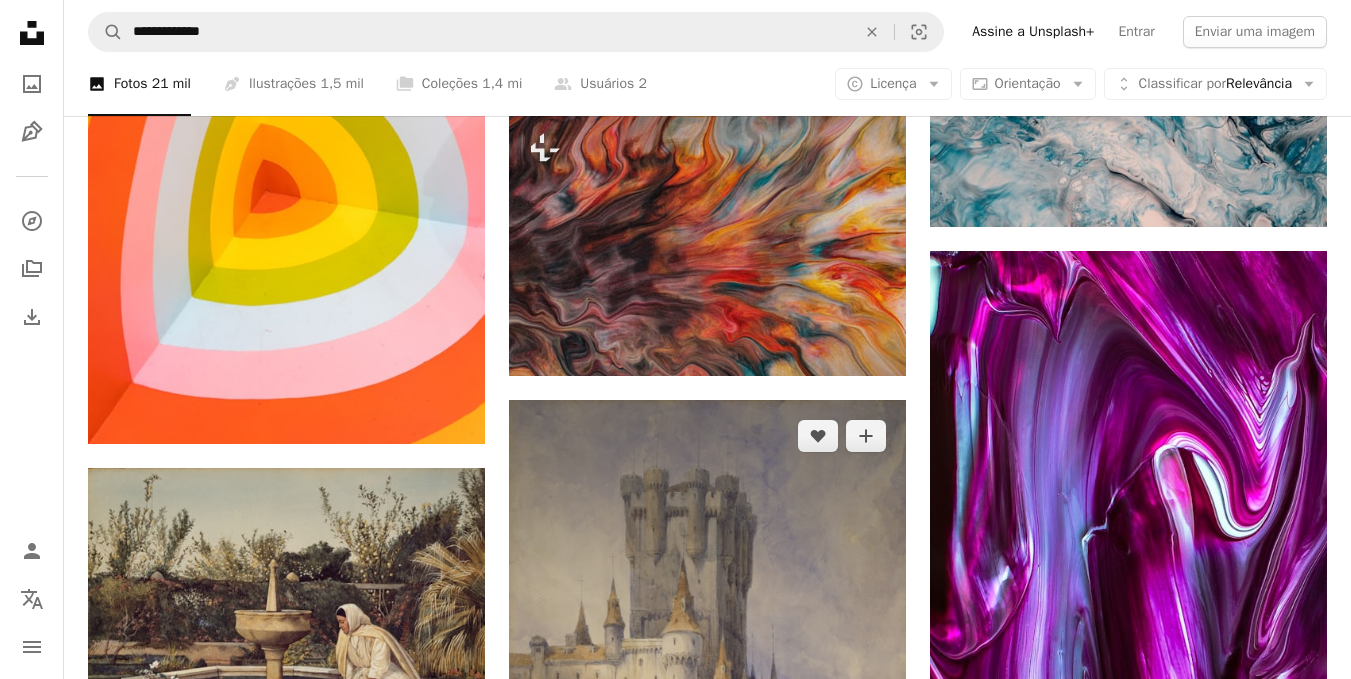 scroll, scrollTop: 6226, scrollLeft: 0, axis: vertical 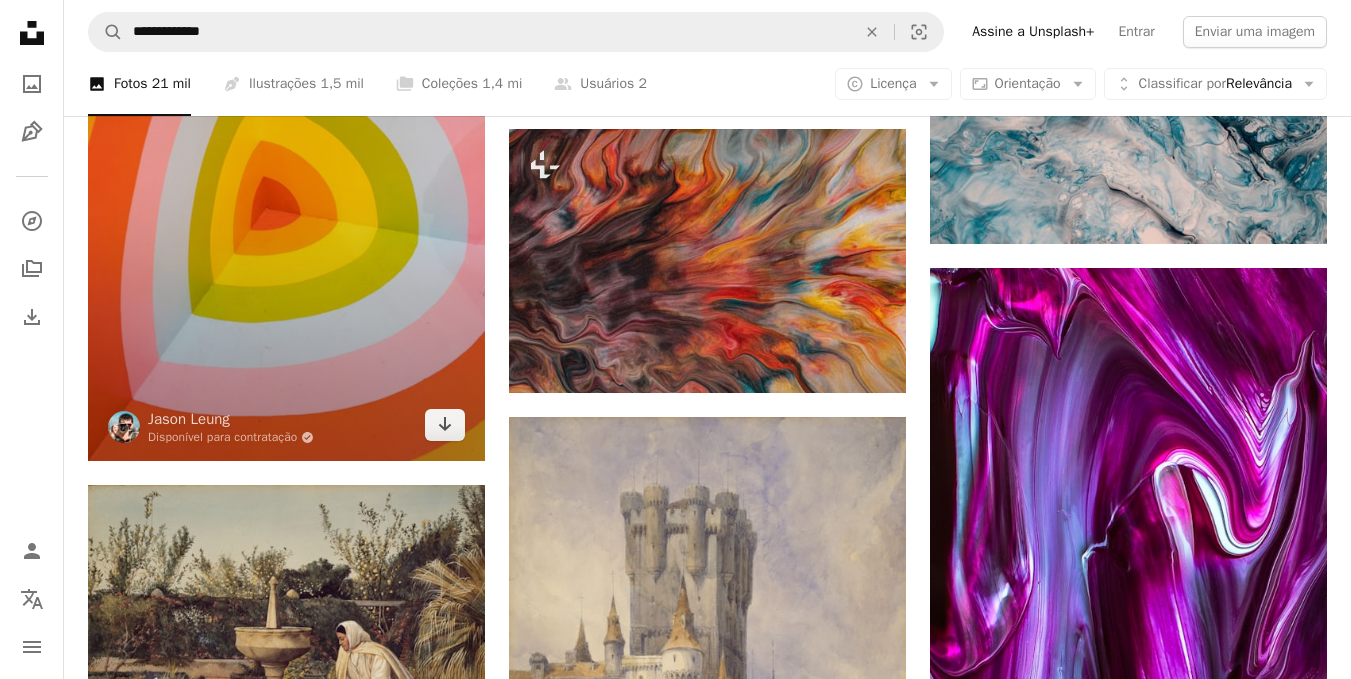 click at bounding box center [286, 164] 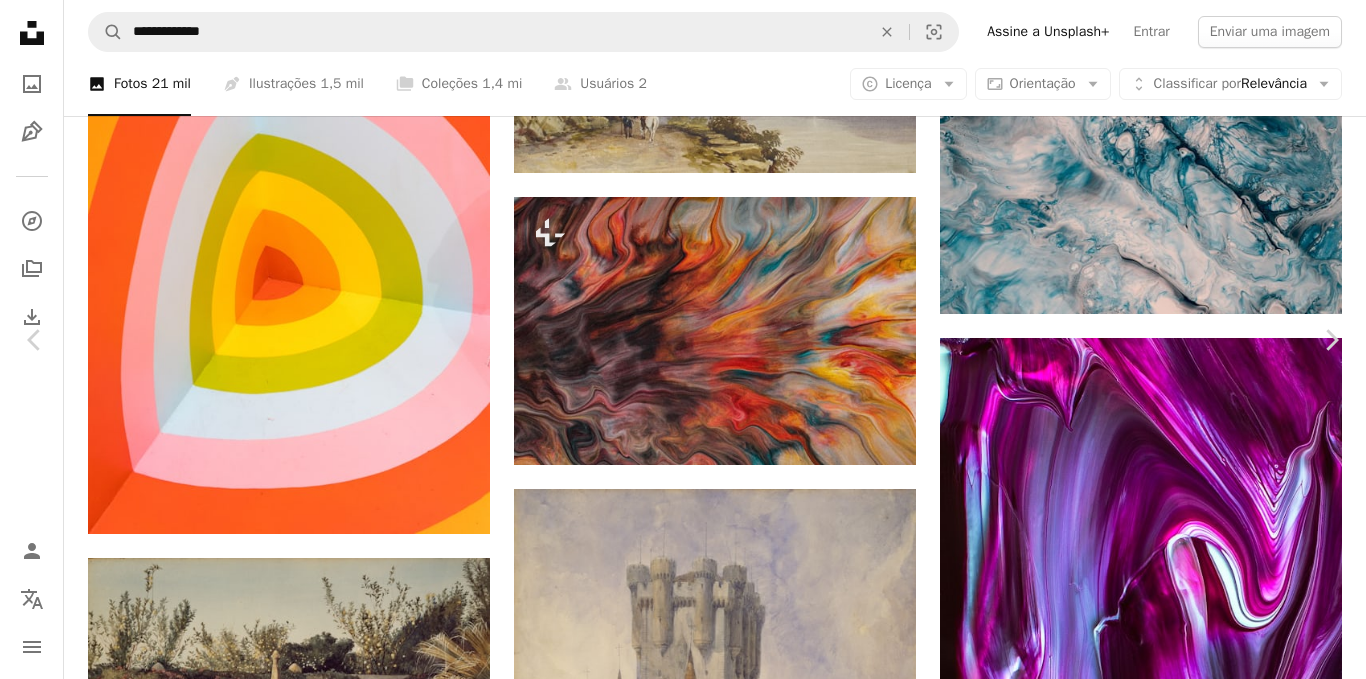 click on "Baixar gratuitamente" at bounding box center (1146, 6481) 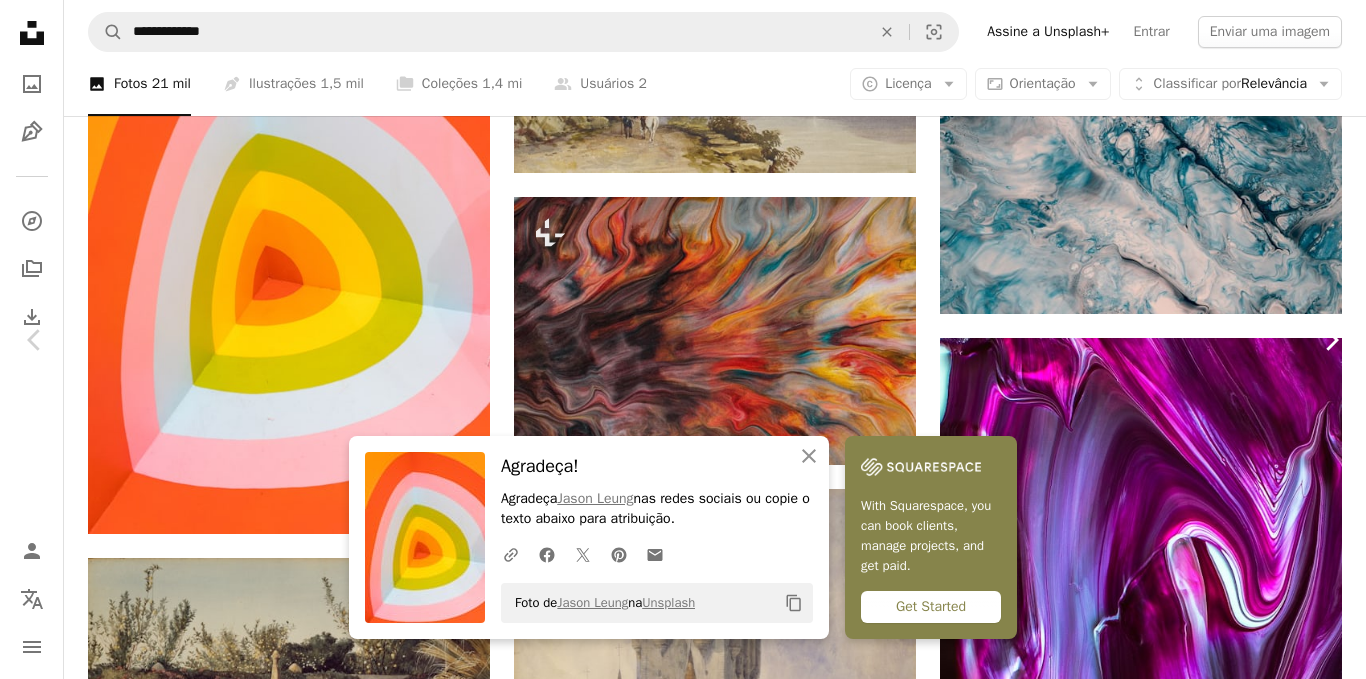 click on "Chevron right" at bounding box center [1331, 340] 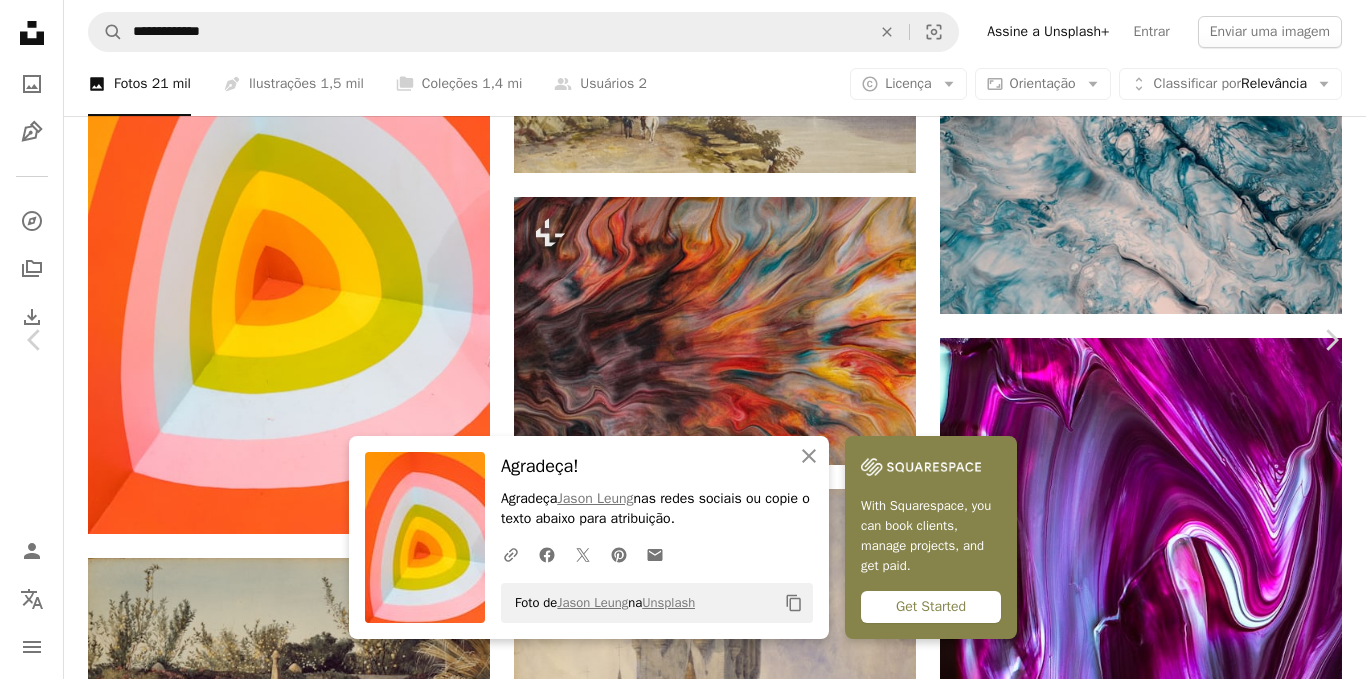 click on "An X shape" at bounding box center (20, 20) 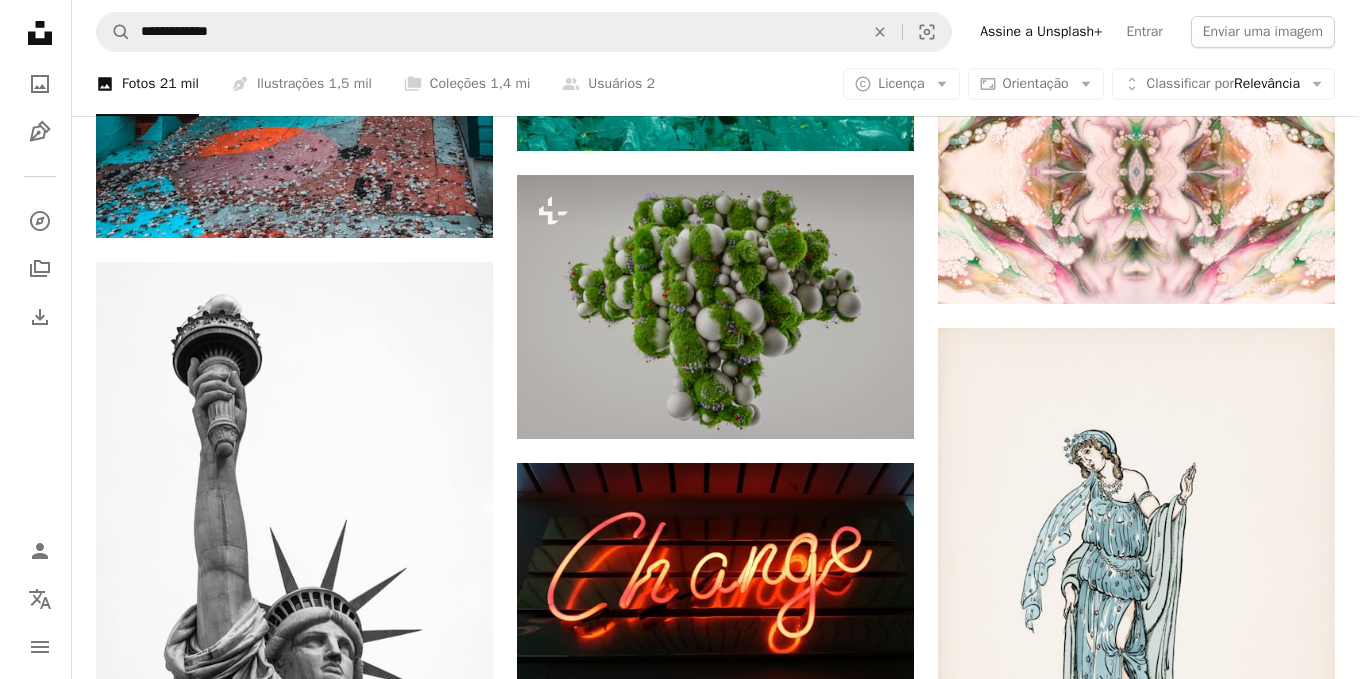 scroll, scrollTop: 31126, scrollLeft: 0, axis: vertical 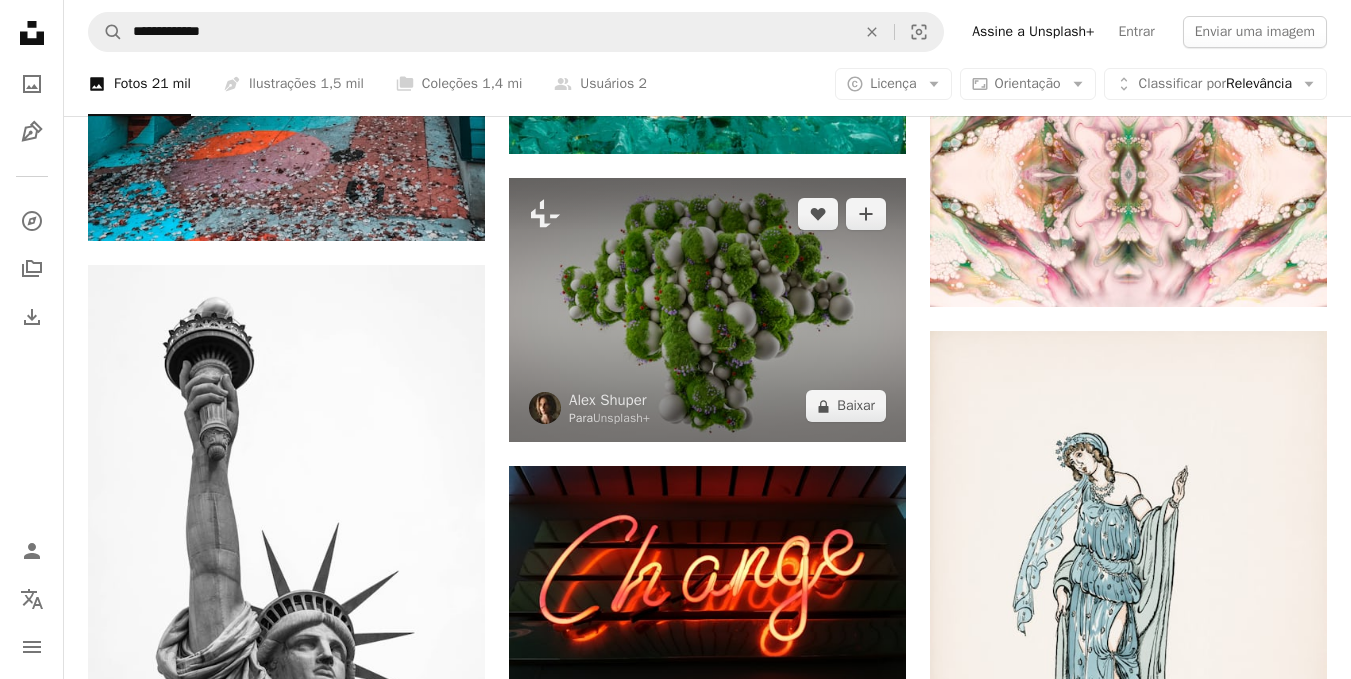 click at bounding box center (707, 310) 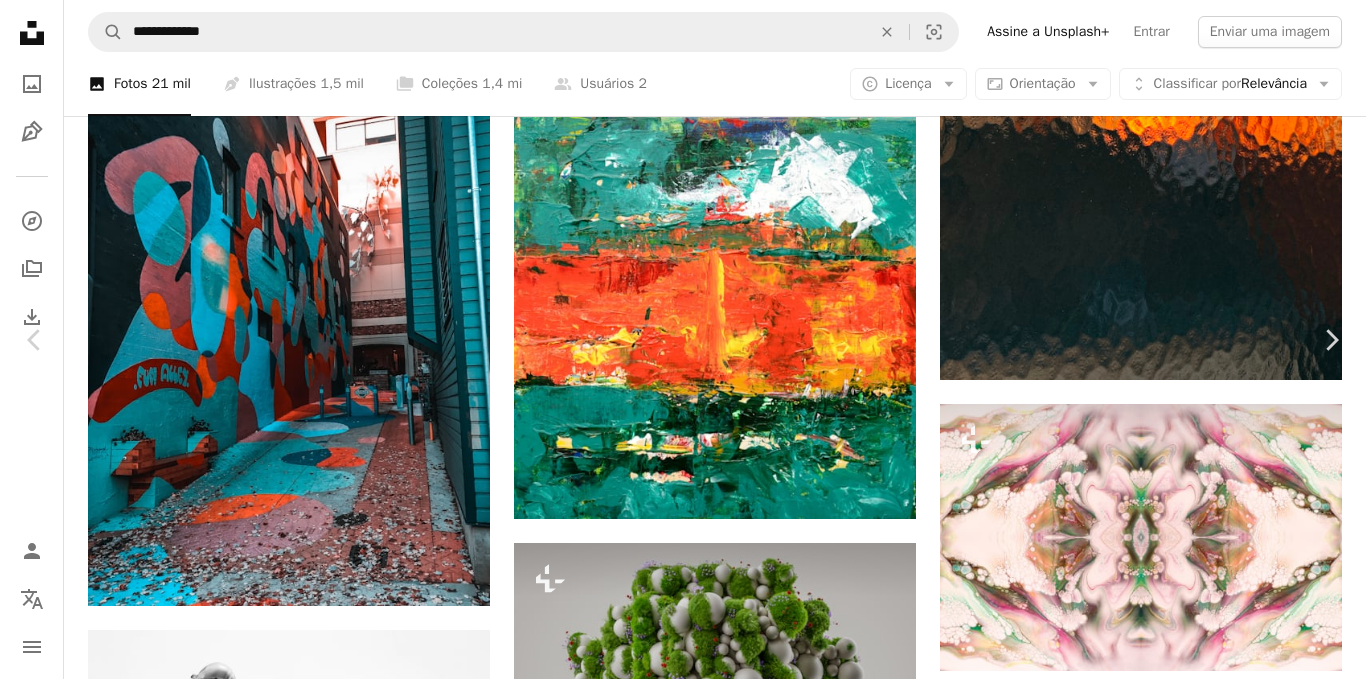 scroll, scrollTop: 800, scrollLeft: 0, axis: vertical 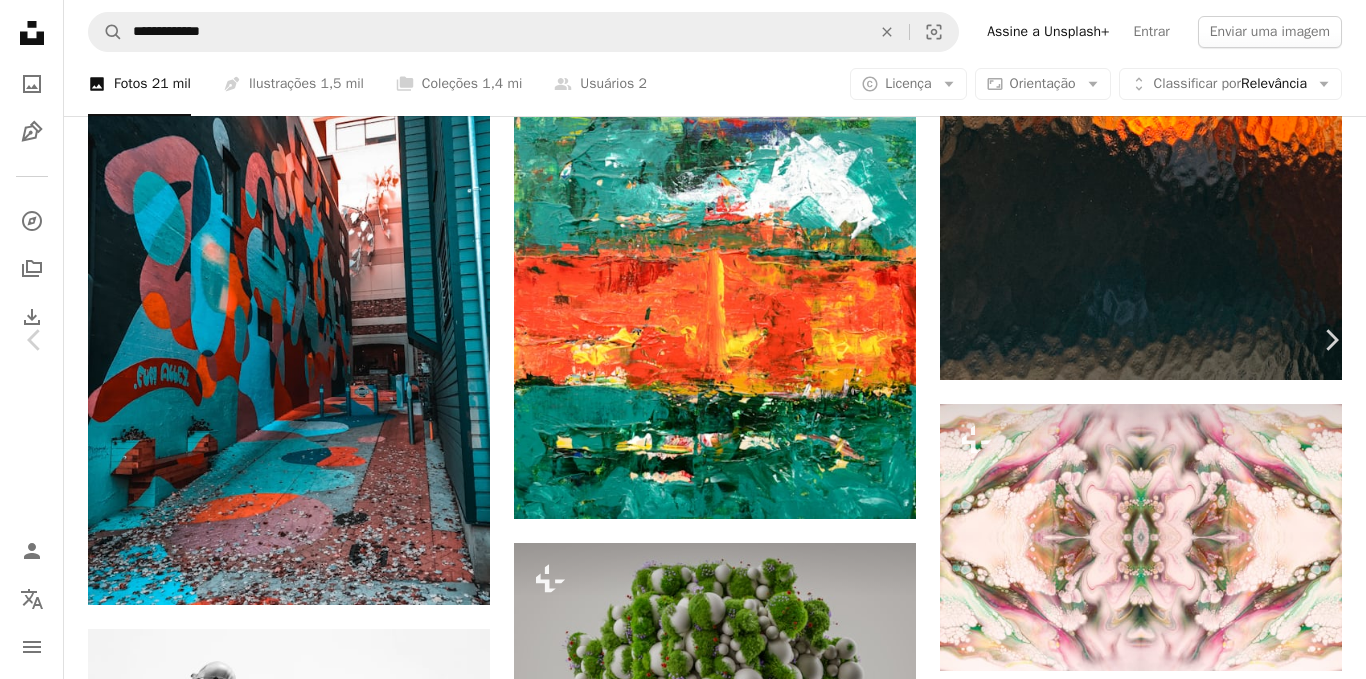 click at bounding box center (676, 4279) 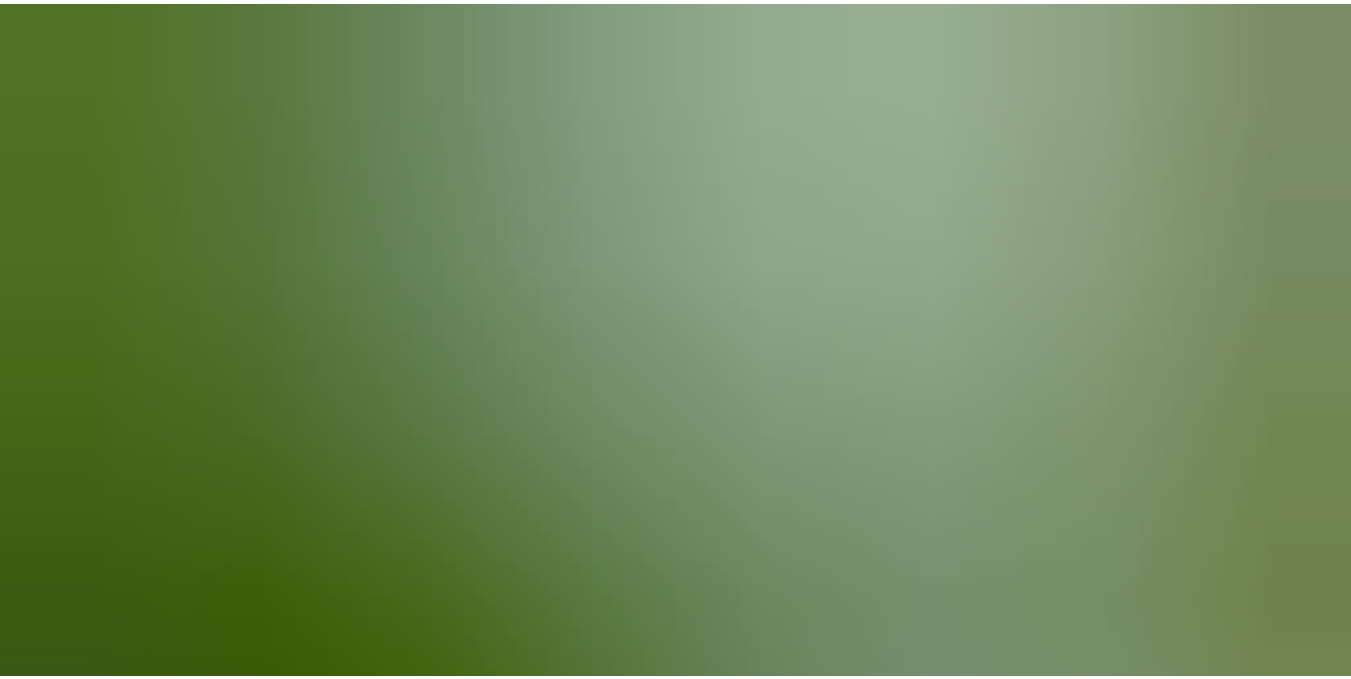 scroll, scrollTop: 107, scrollLeft: 0, axis: vertical 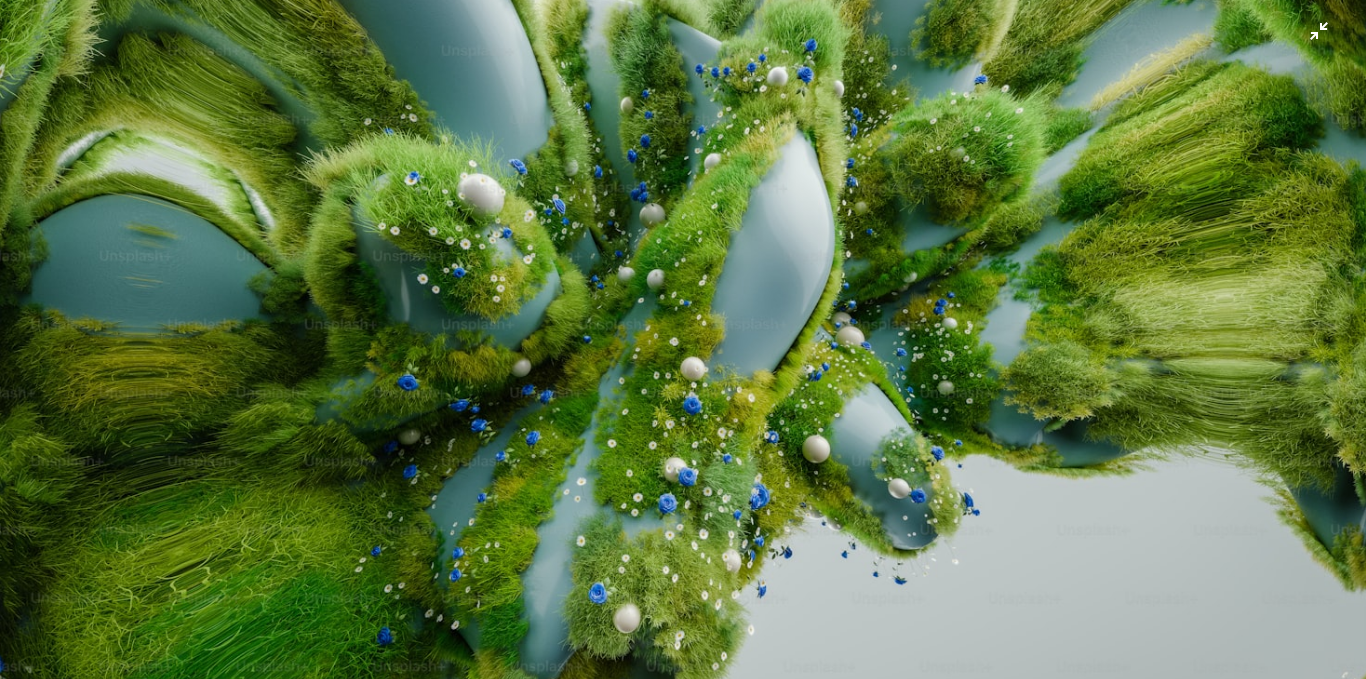 click at bounding box center [683, 348] 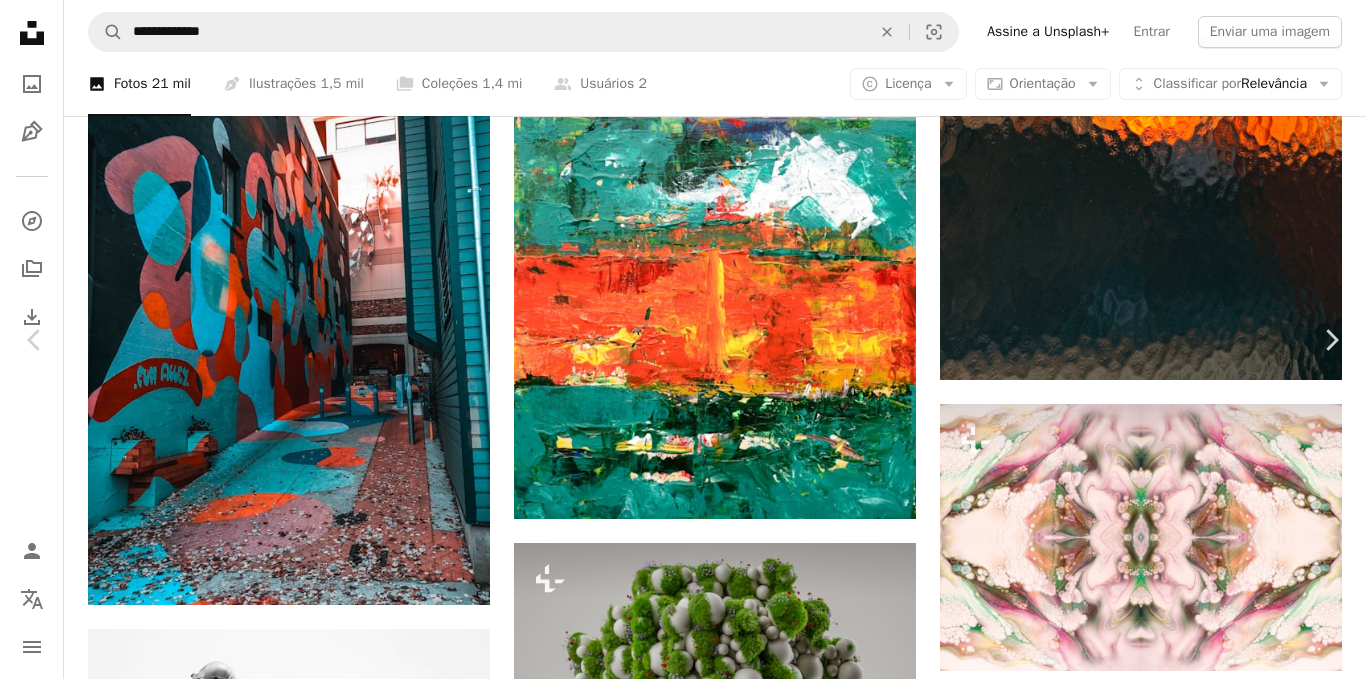 click on "A lock   Baixar" at bounding box center (1216, 3976) 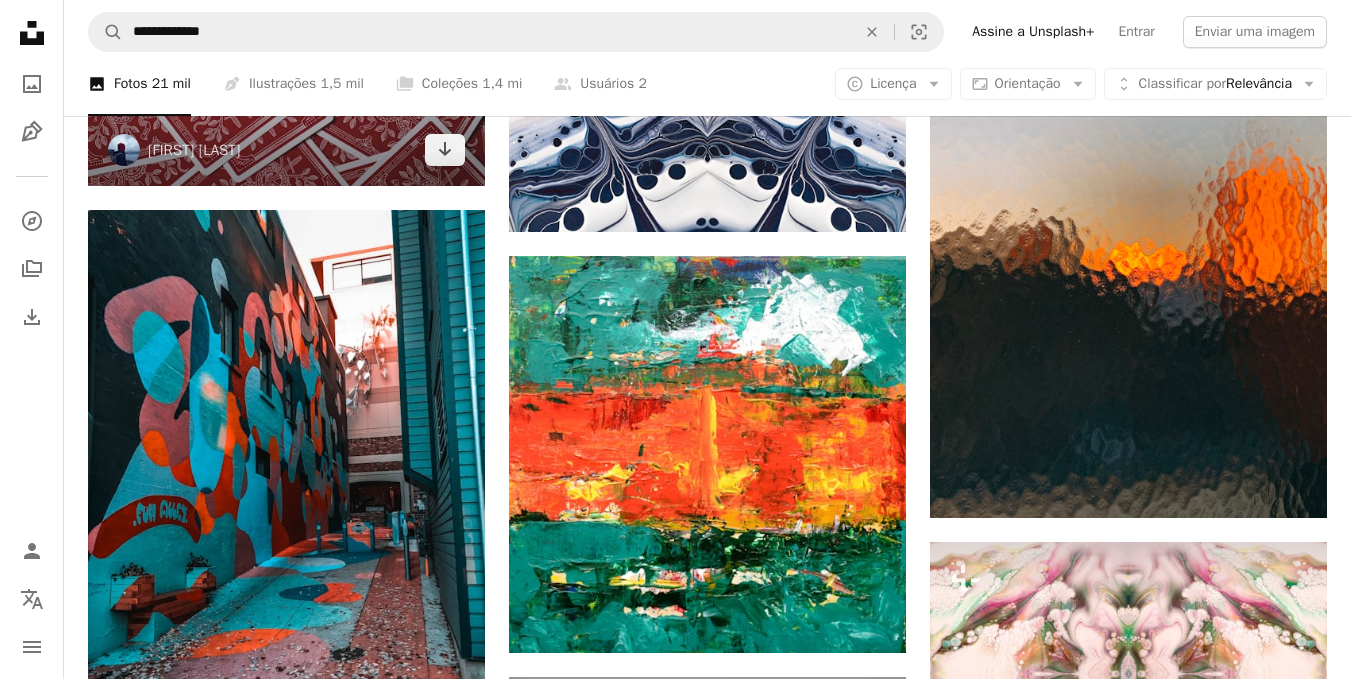 scroll, scrollTop: 30626, scrollLeft: 0, axis: vertical 